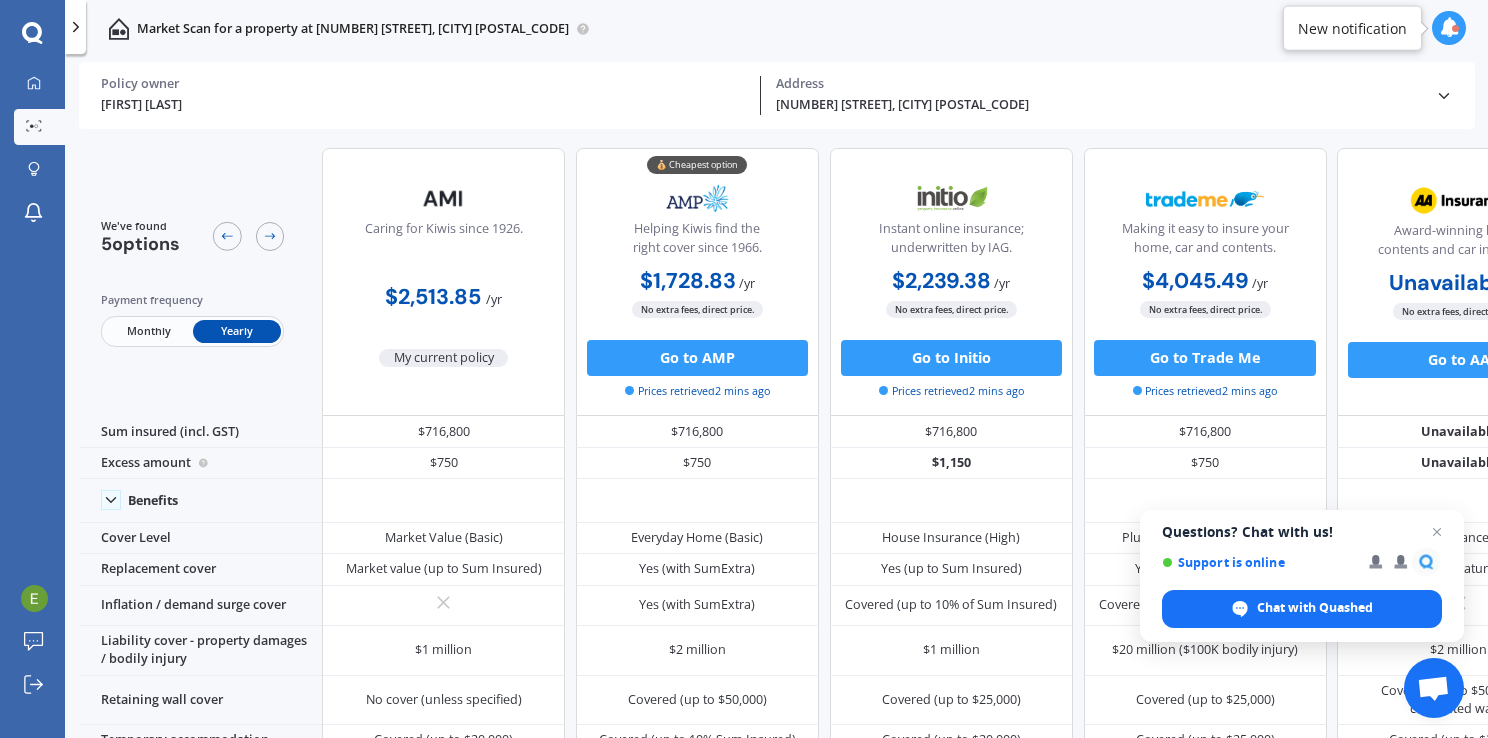scroll, scrollTop: 0, scrollLeft: 0, axis: both 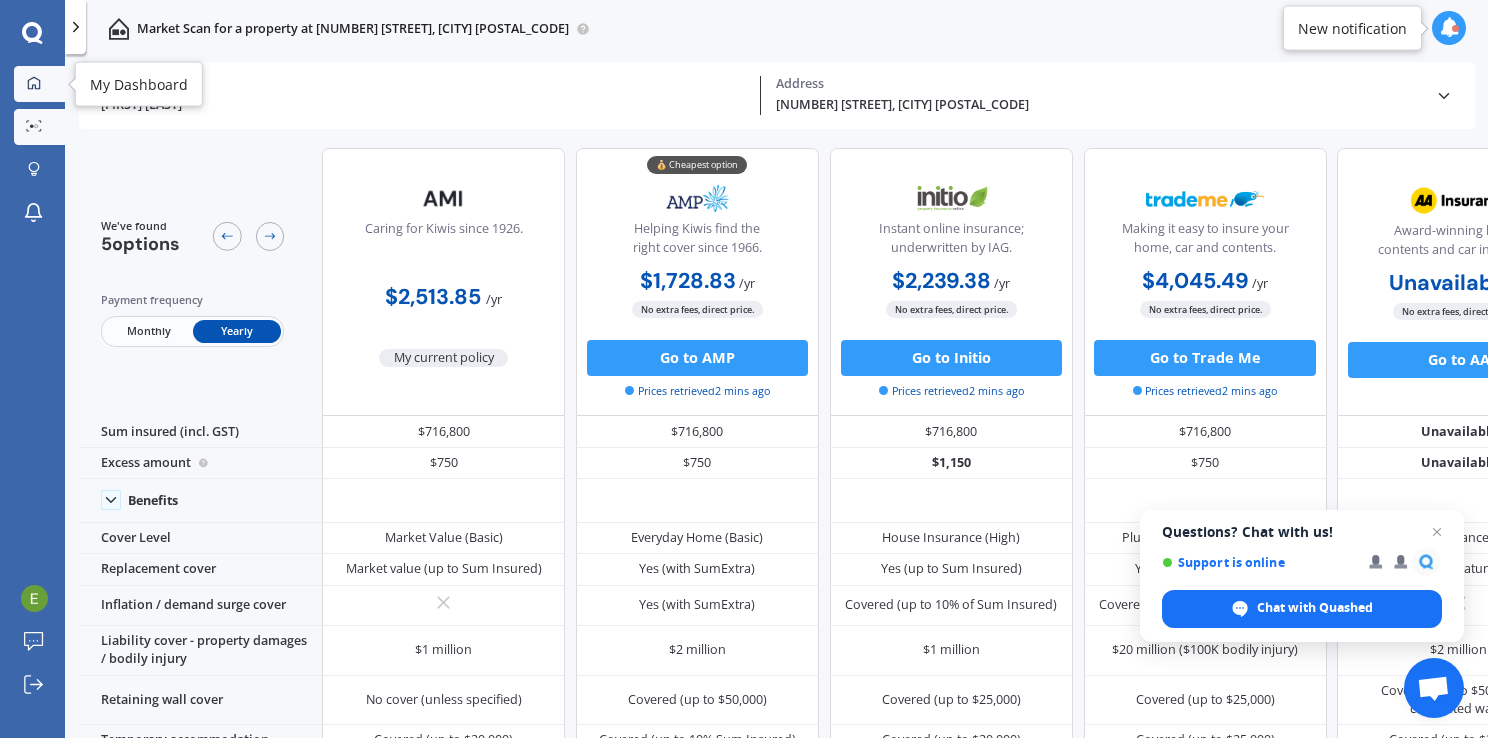 click 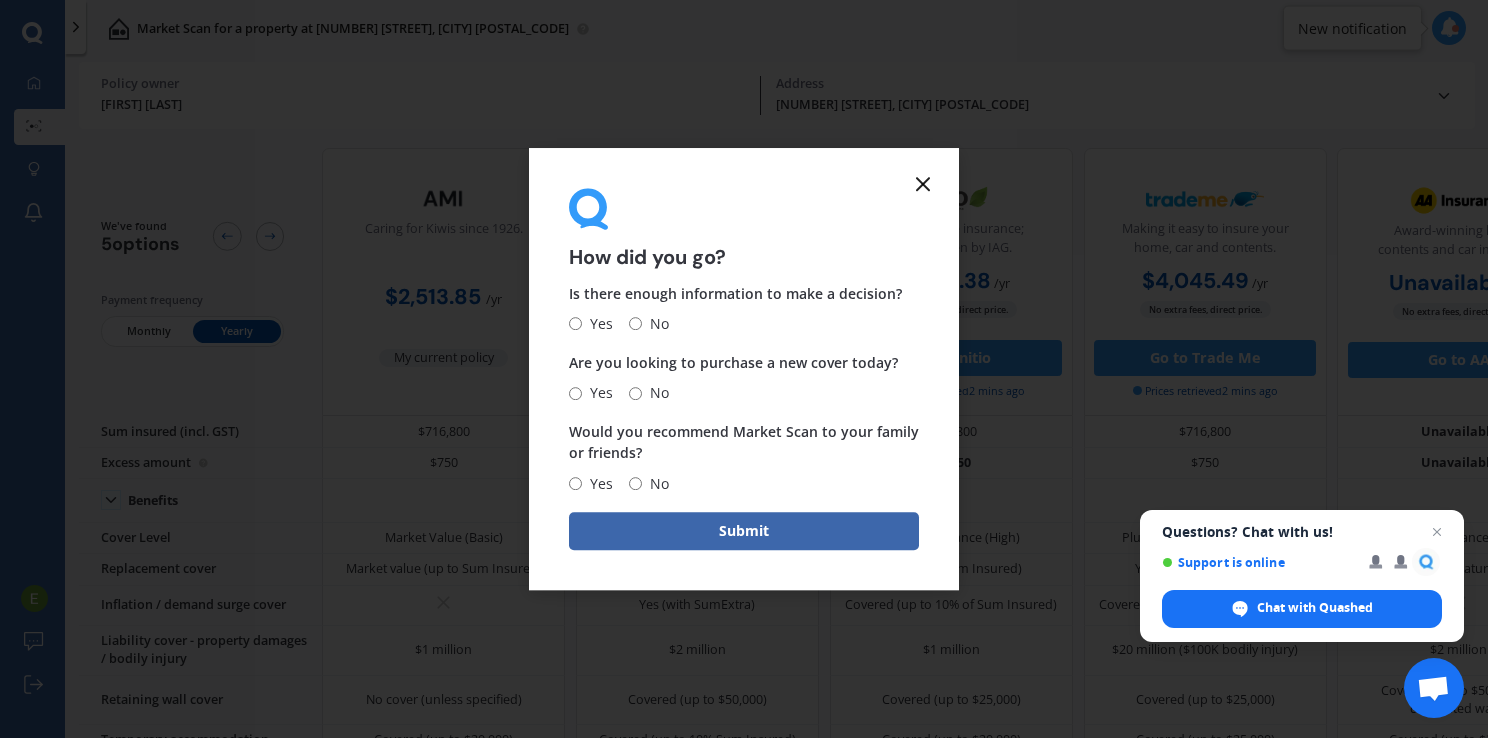 click 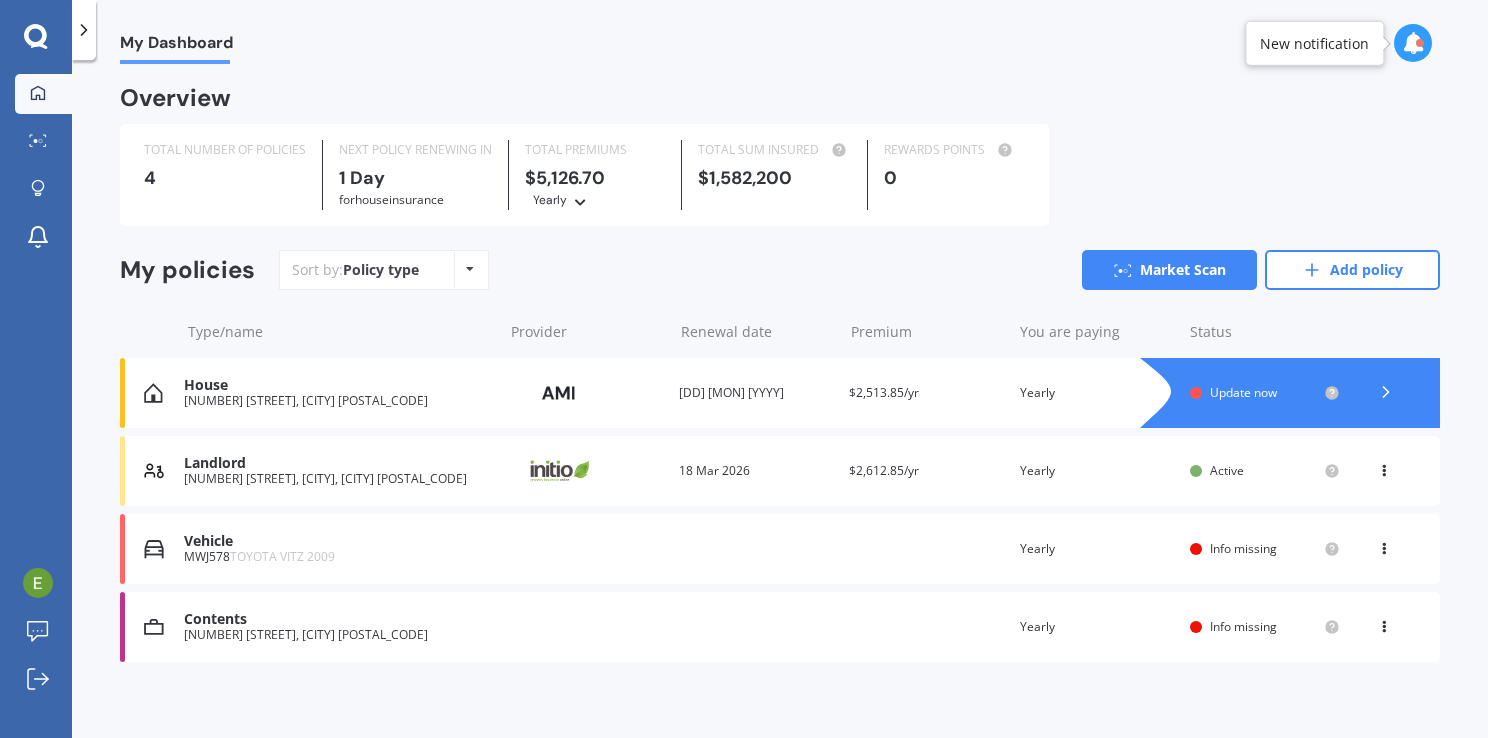 click on "House" at bounding box center (338, 385) 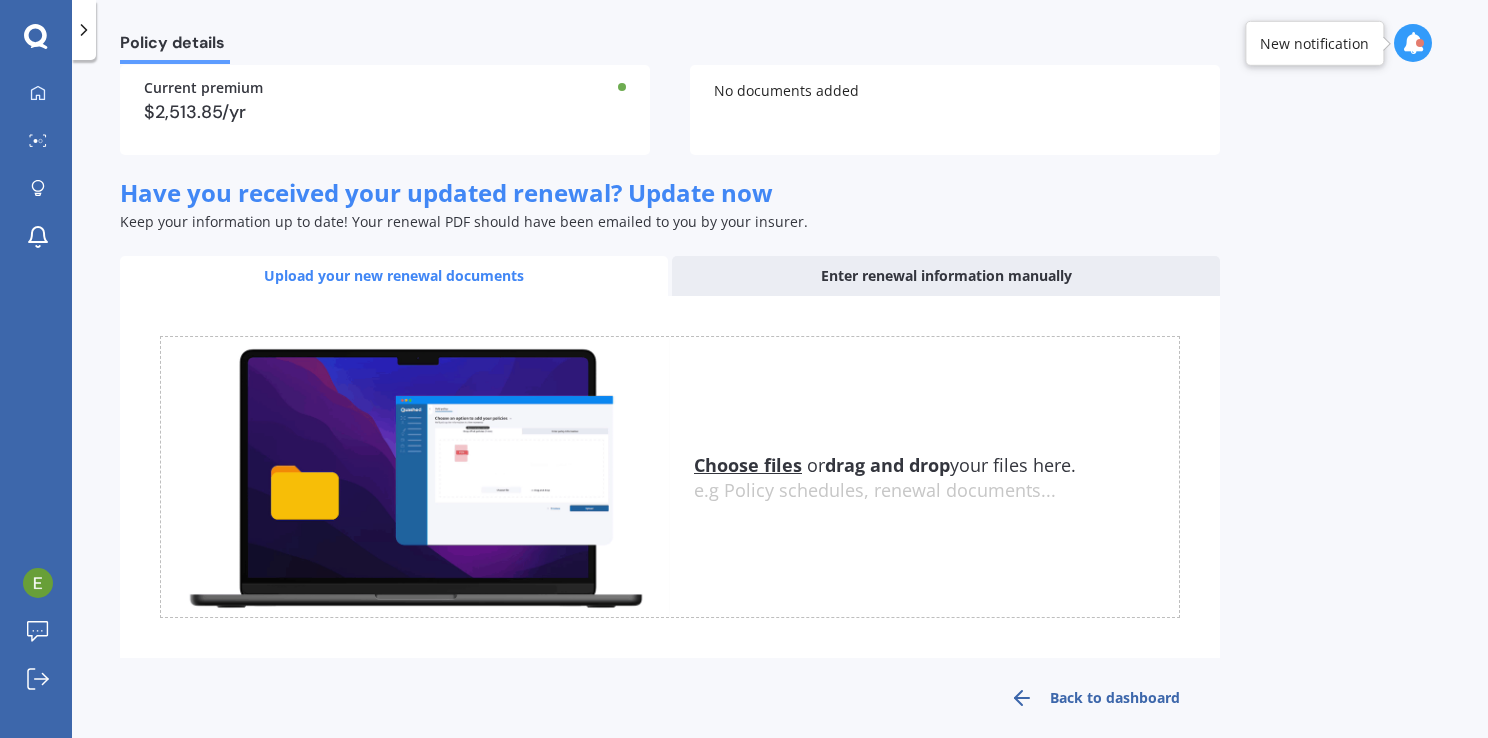 scroll, scrollTop: 0, scrollLeft: 0, axis: both 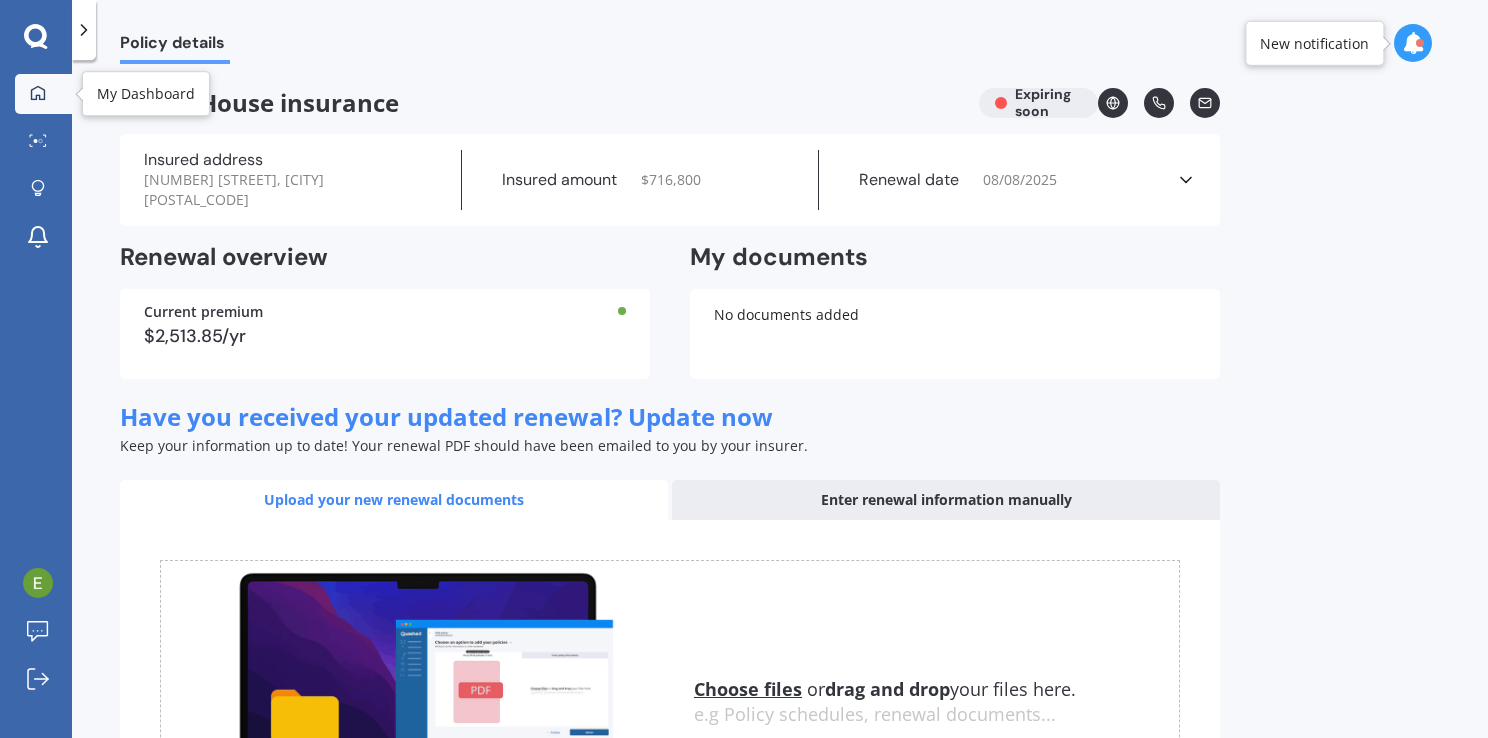 click on "My Dashboard" at bounding box center [43, 94] 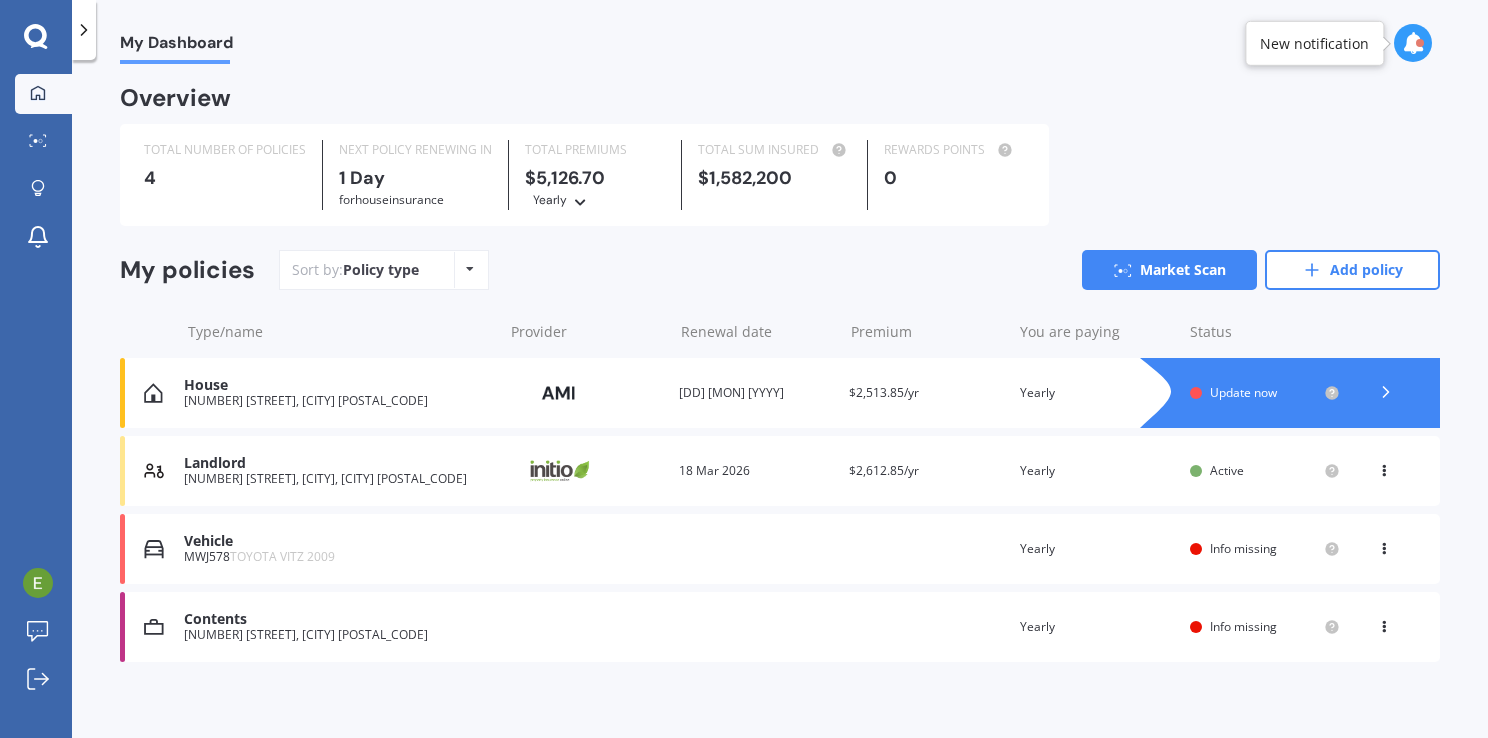 click 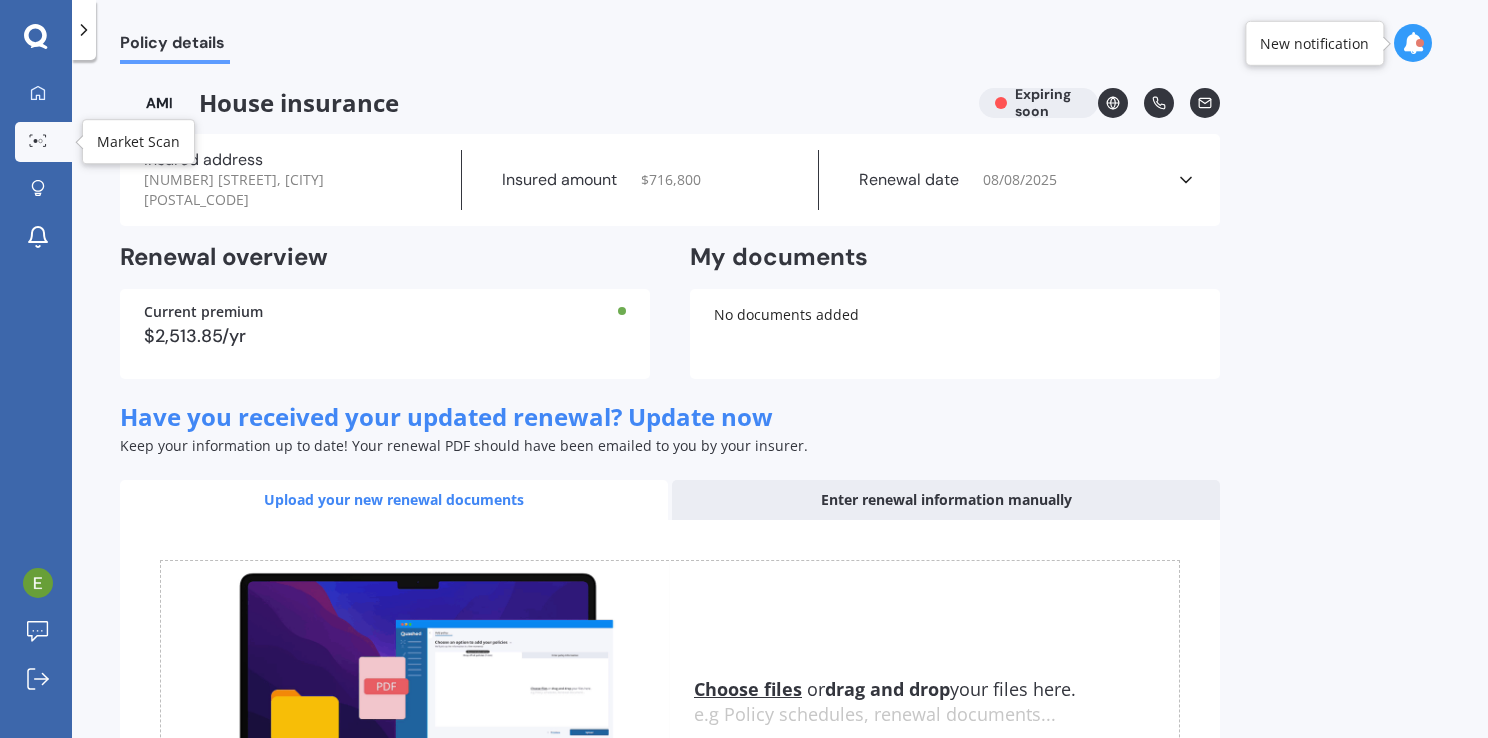 click on "Market Scan" at bounding box center [43, 142] 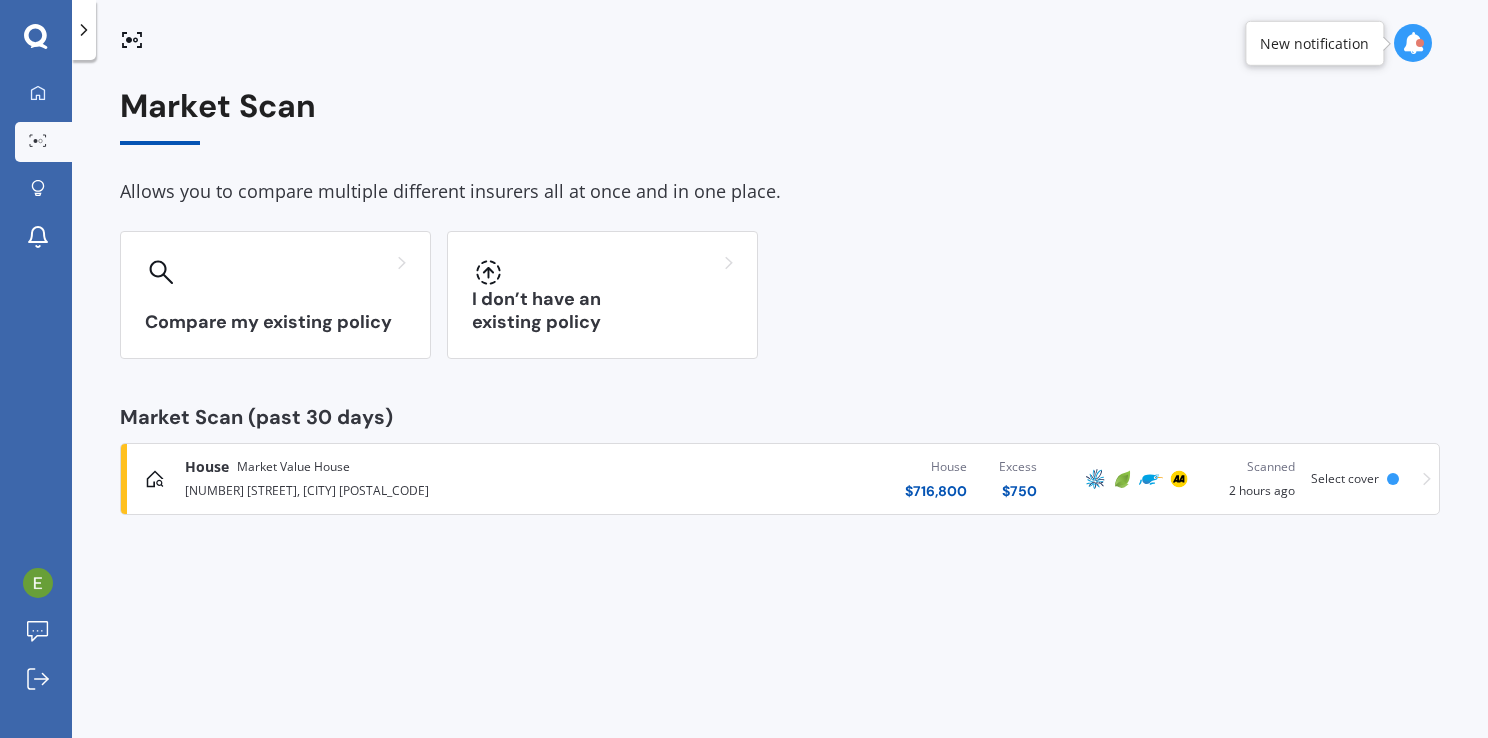 click on "Market Value House" at bounding box center (293, 467) 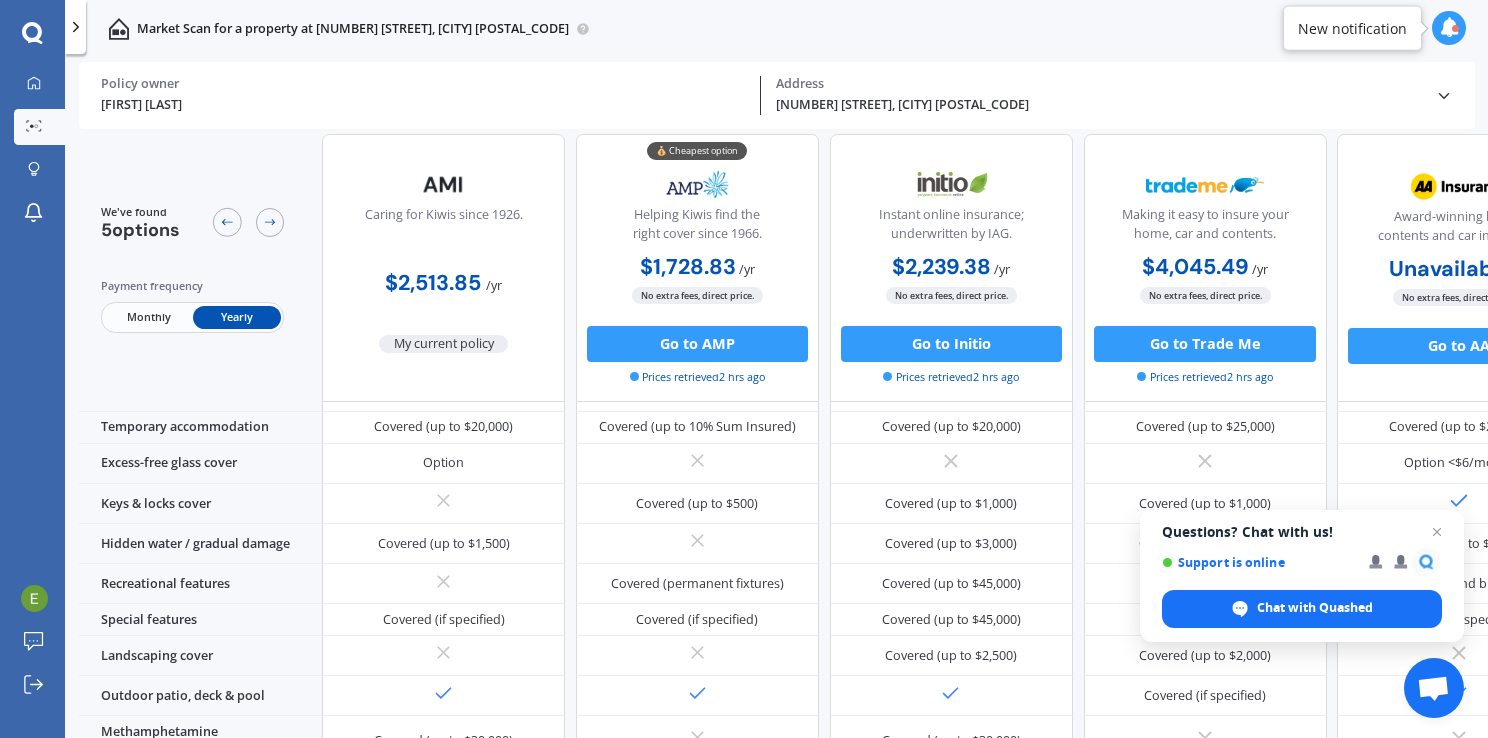scroll, scrollTop: 336, scrollLeft: 0, axis: vertical 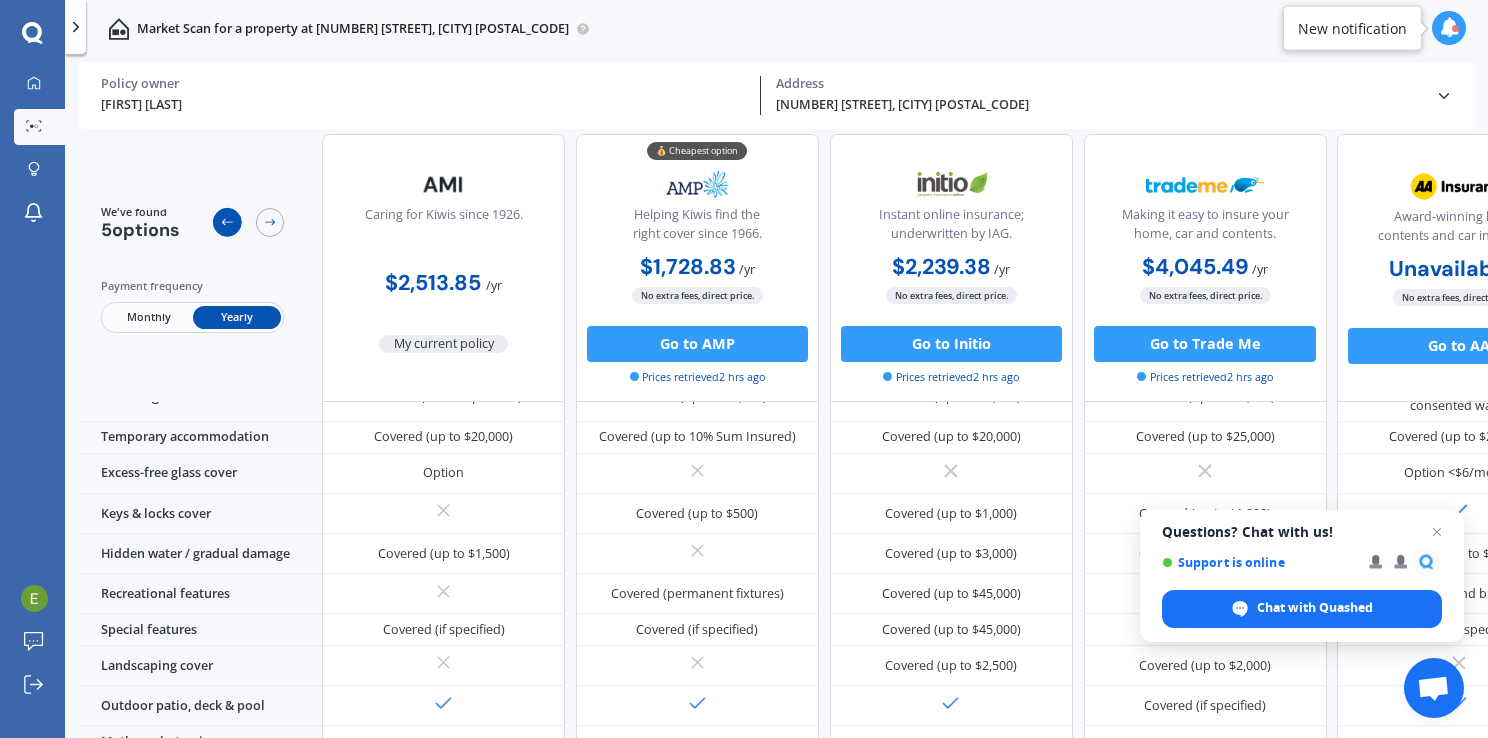 click 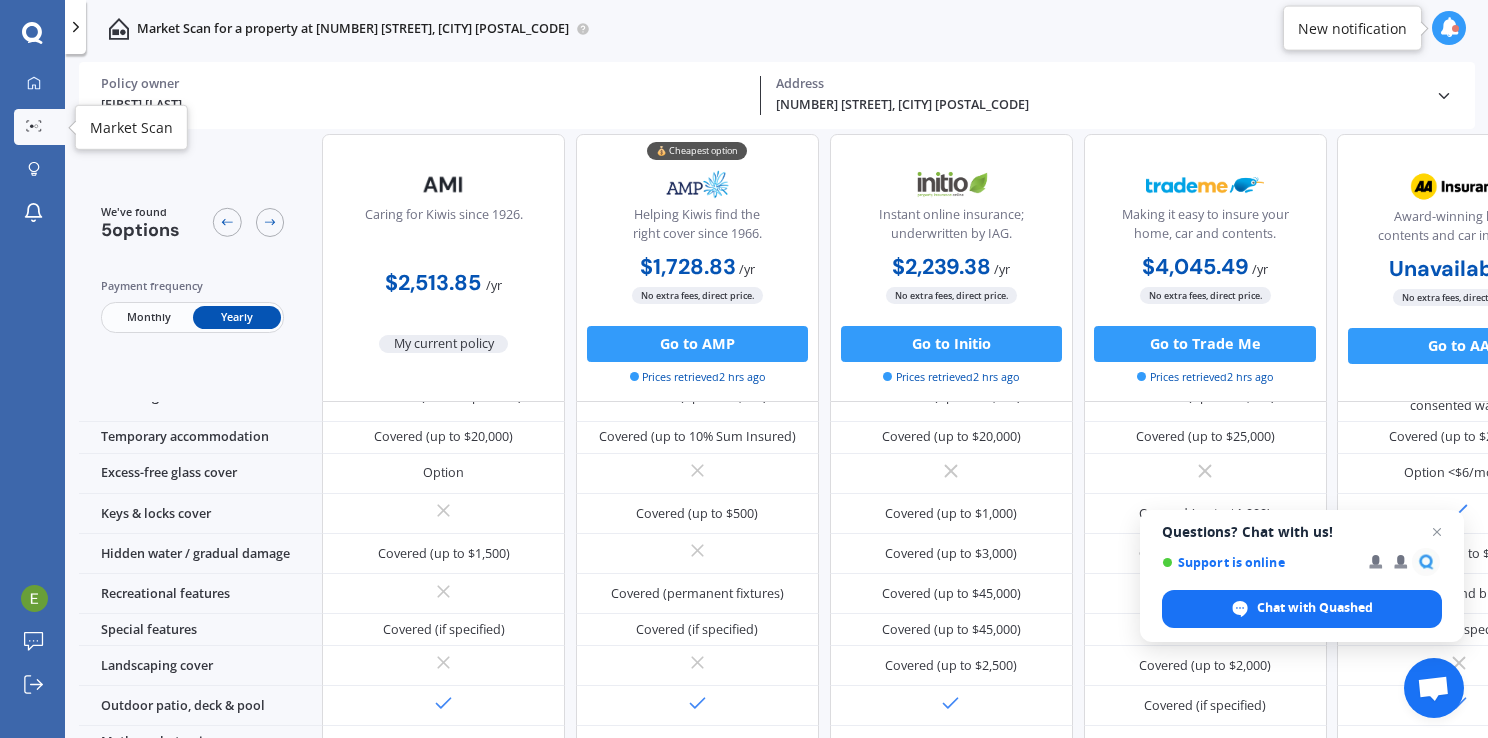 click 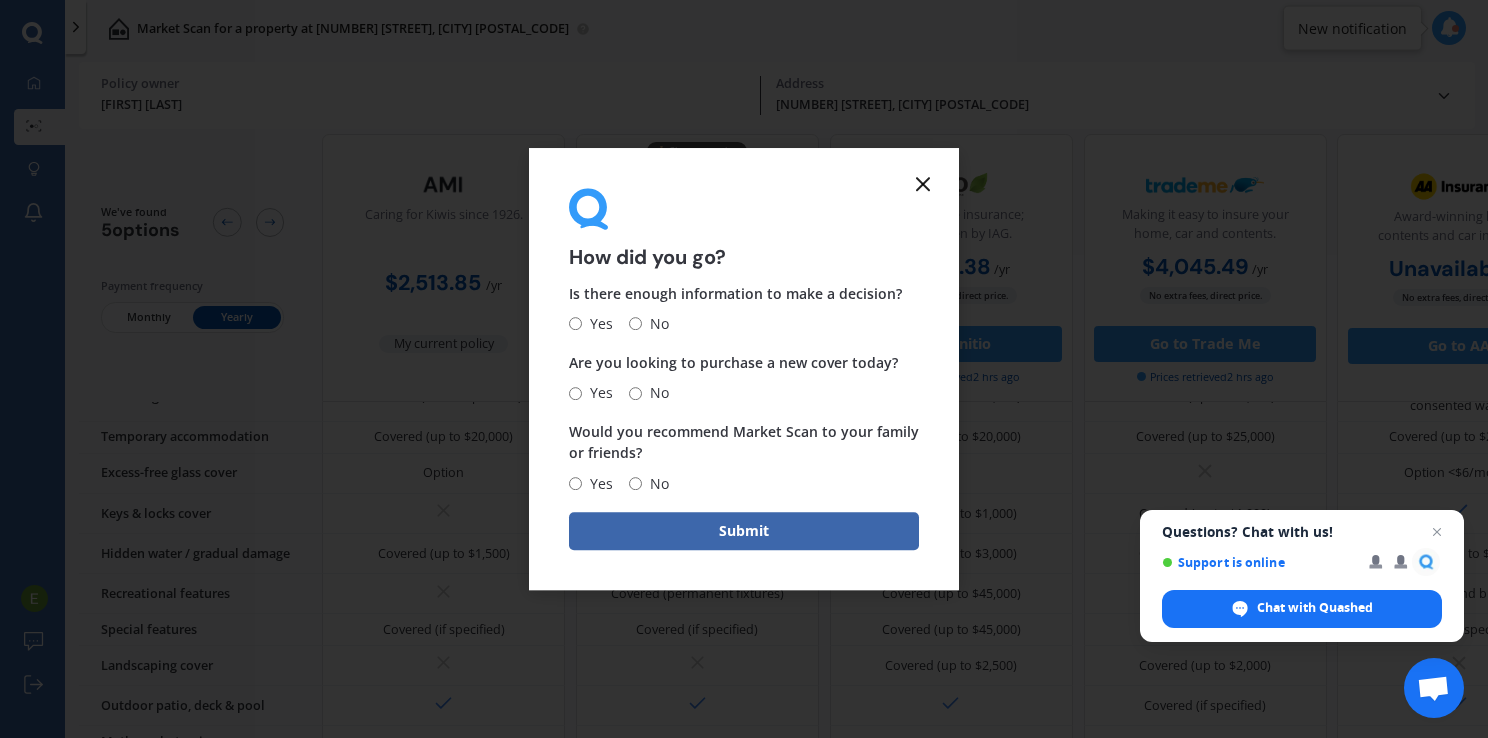click on "Yes" at bounding box center [597, 324] 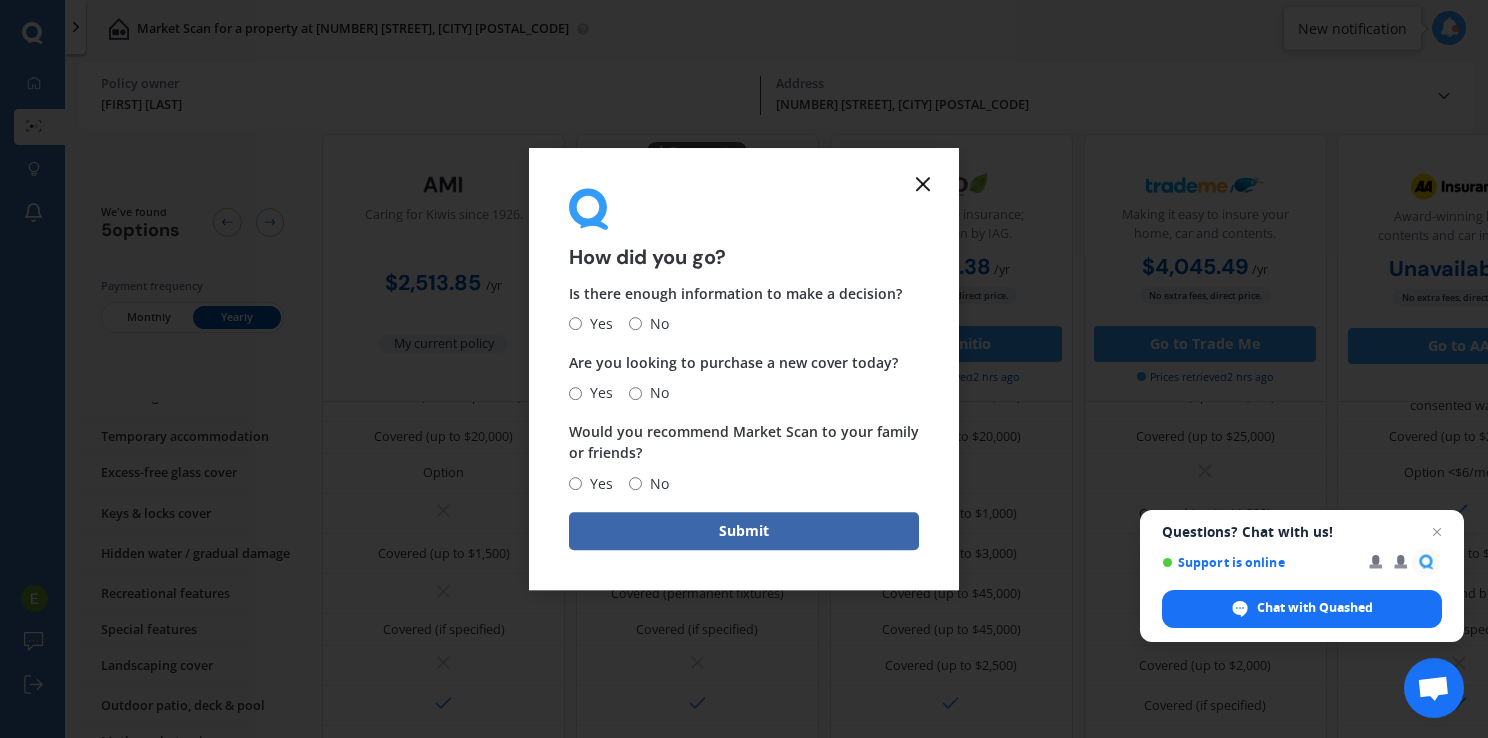 click on "Yes" at bounding box center (575, 324) 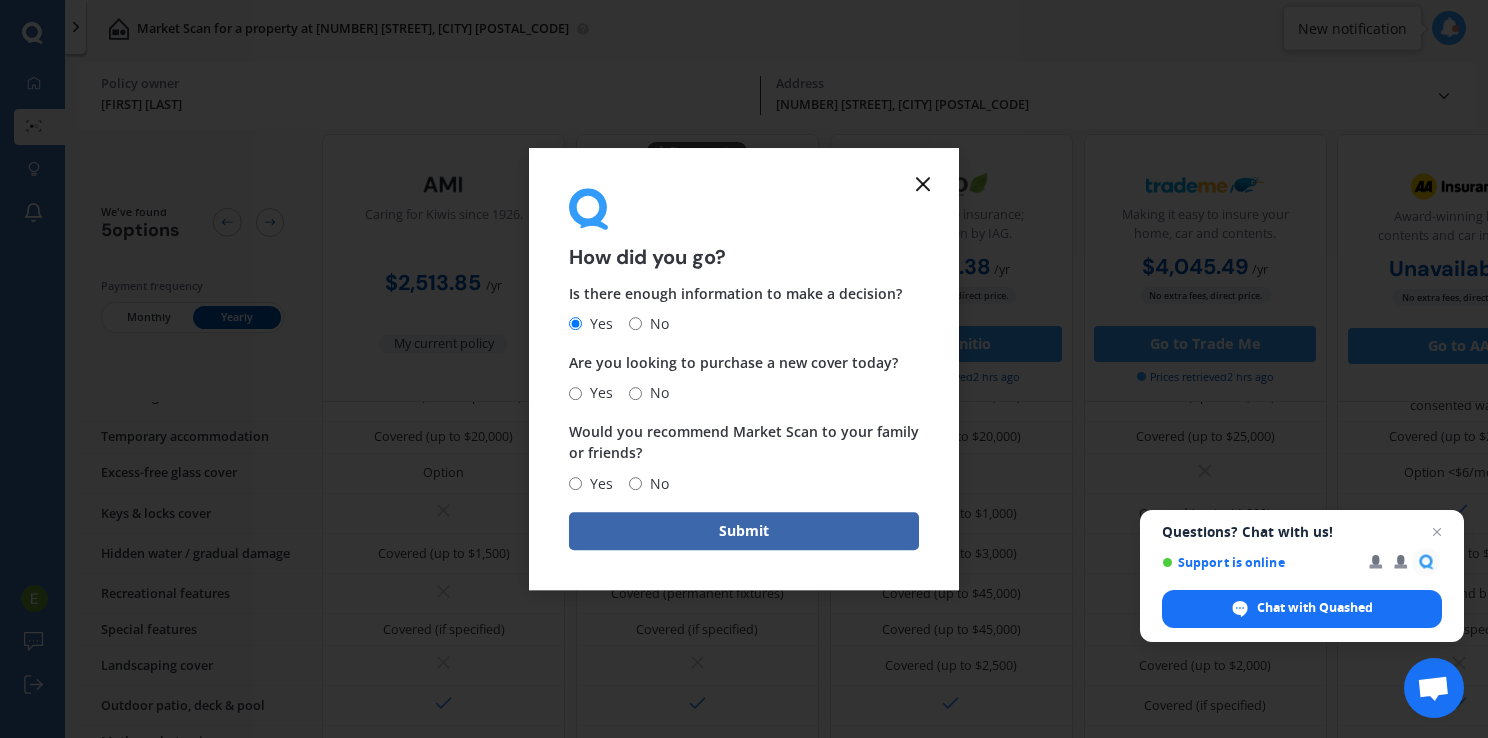 click on "Yes" at bounding box center [575, 393] 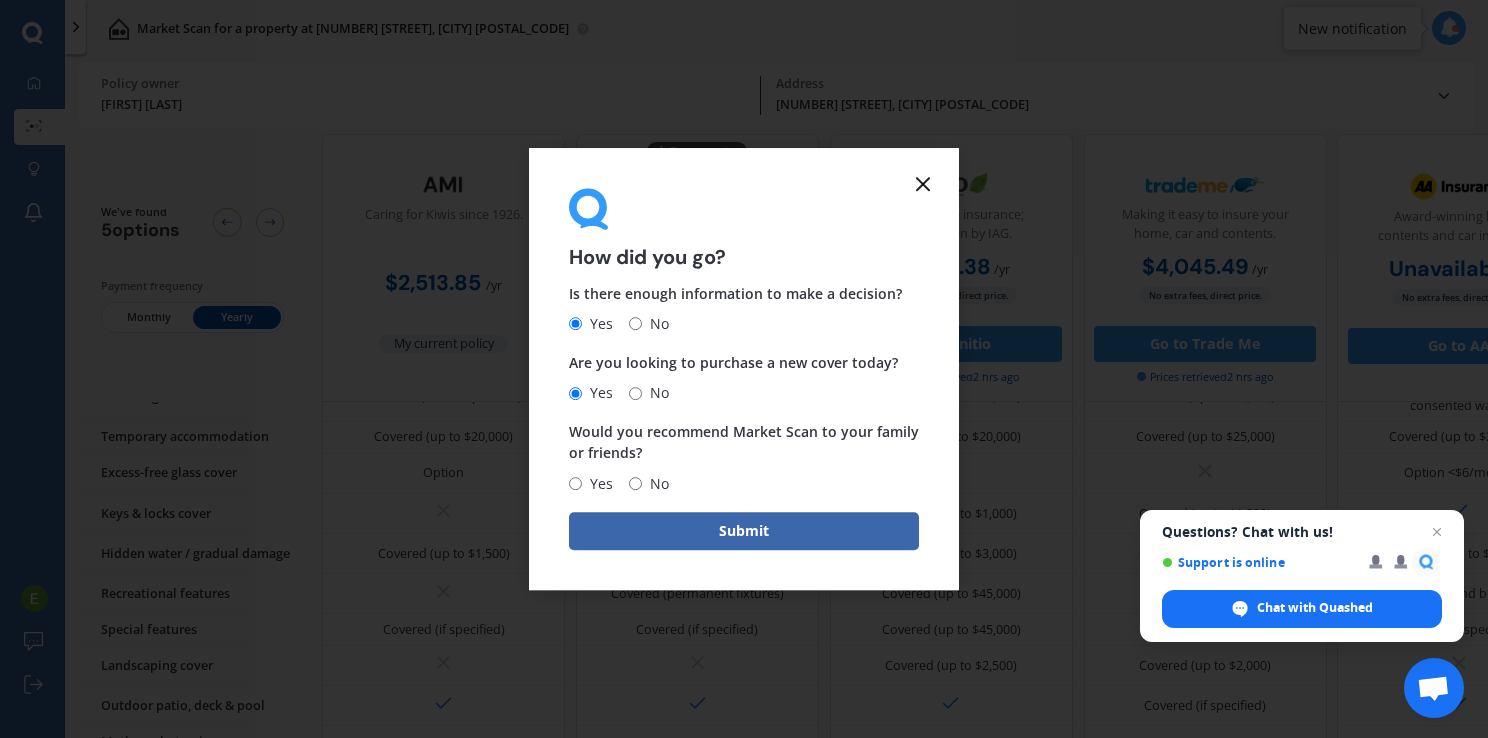 click on "Yes" at bounding box center (575, 483) 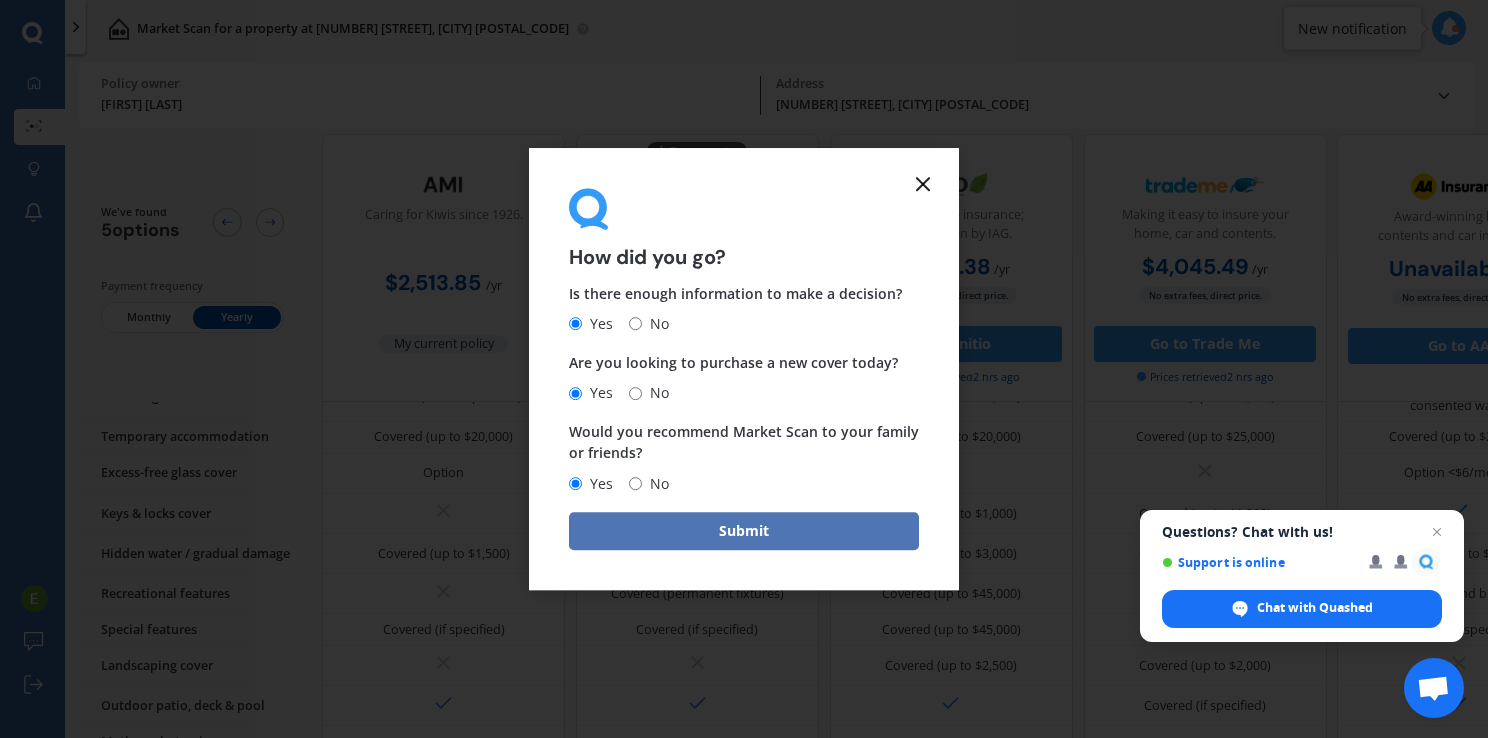 click on "Submit" at bounding box center (744, 531) 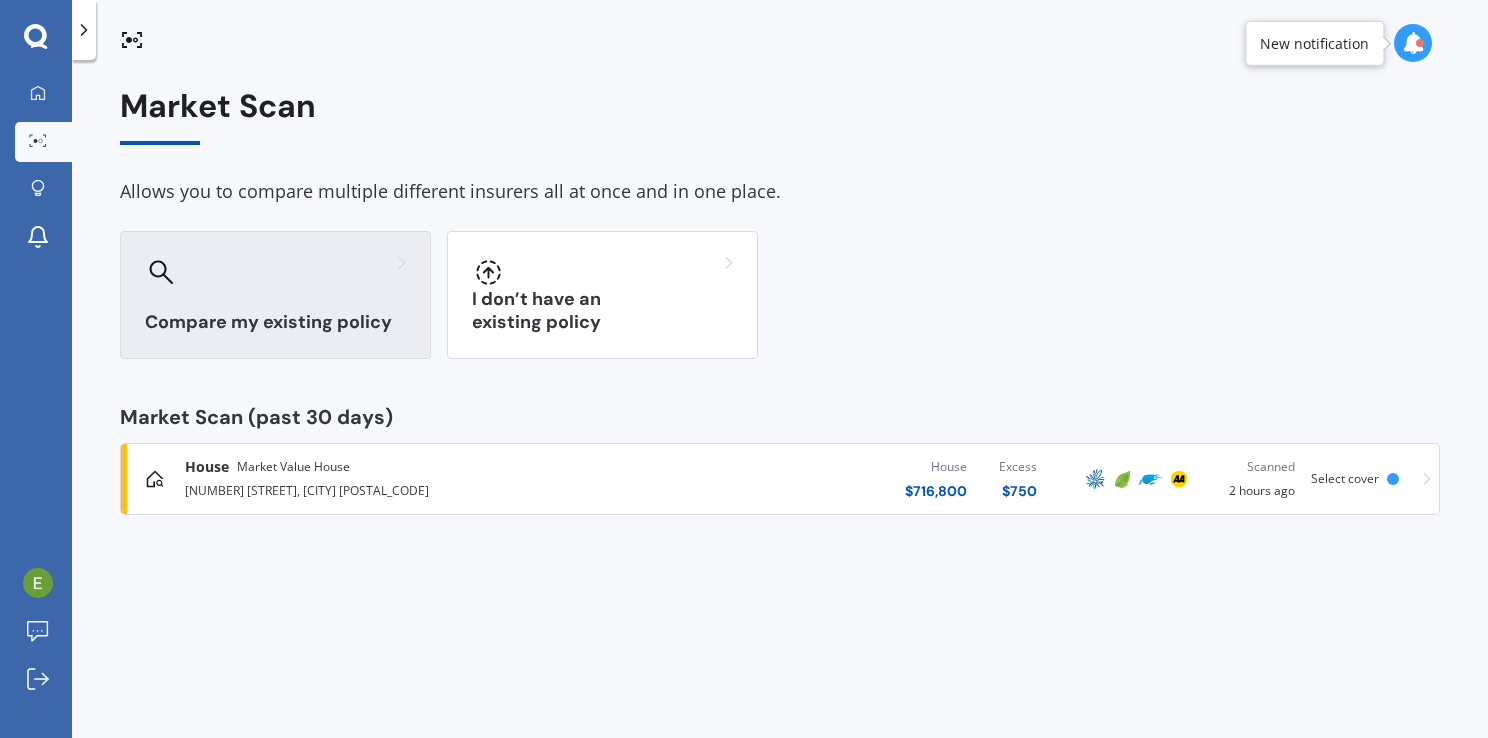 click on "Compare my existing policy" at bounding box center [275, 322] 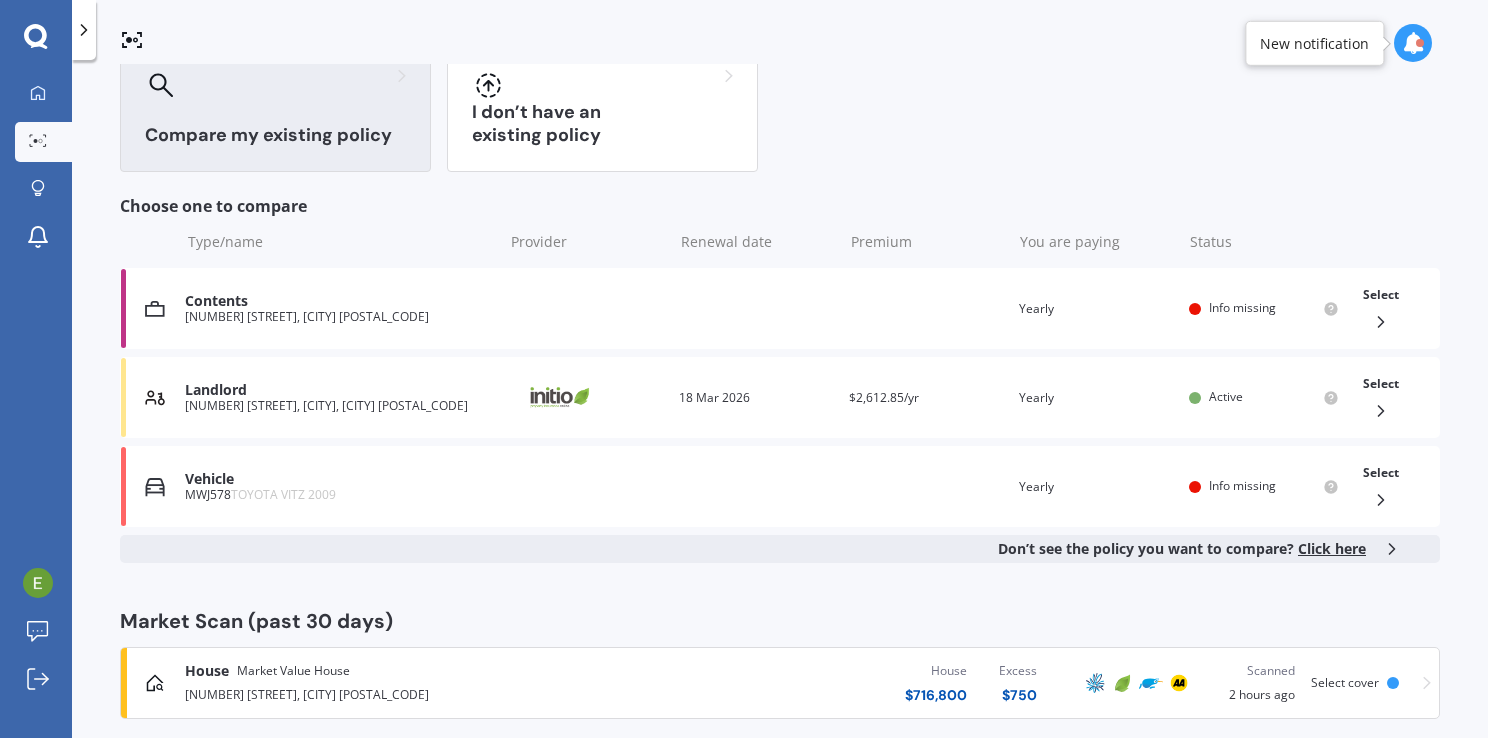 scroll, scrollTop: 210, scrollLeft: 0, axis: vertical 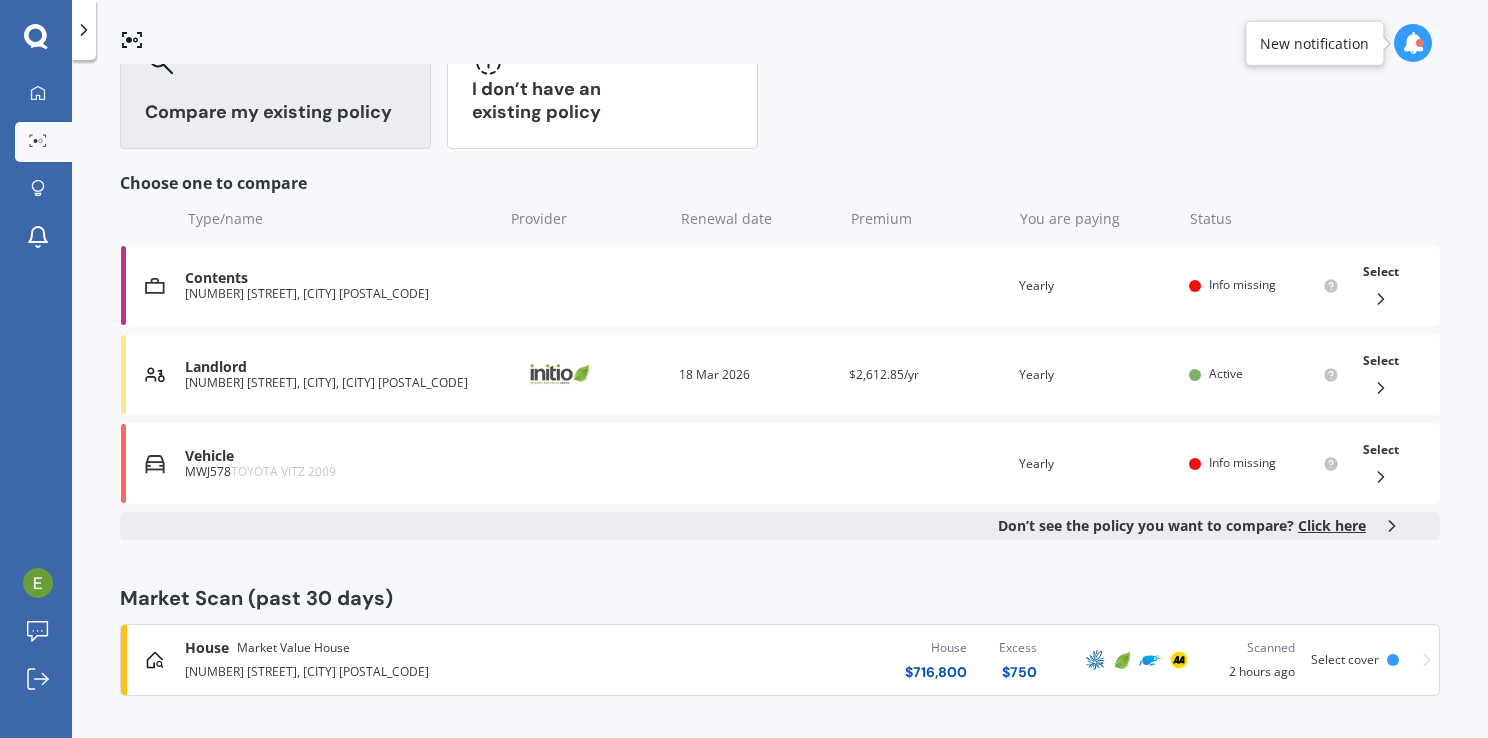 click on "House Market Value House" at bounding box center (392, 648) 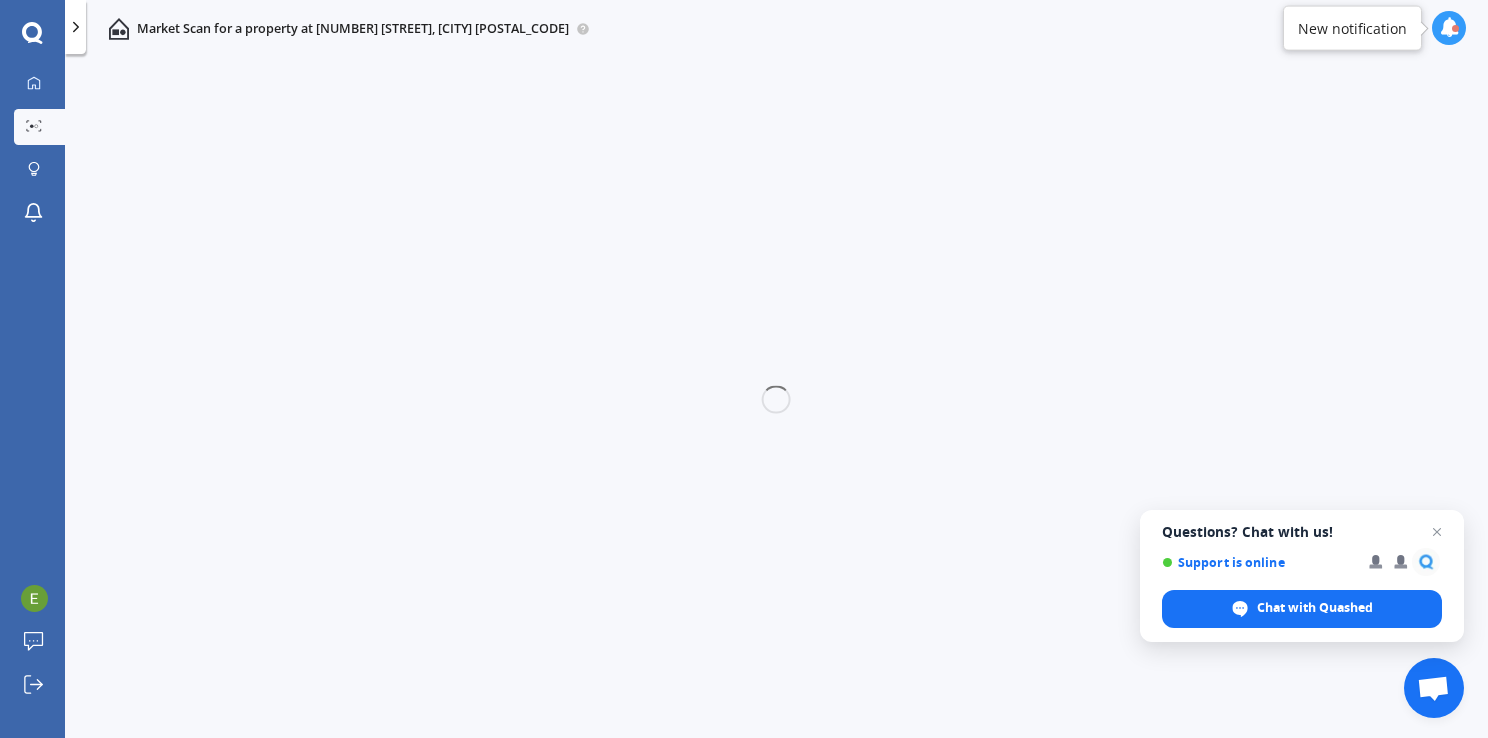 scroll, scrollTop: 0, scrollLeft: 0, axis: both 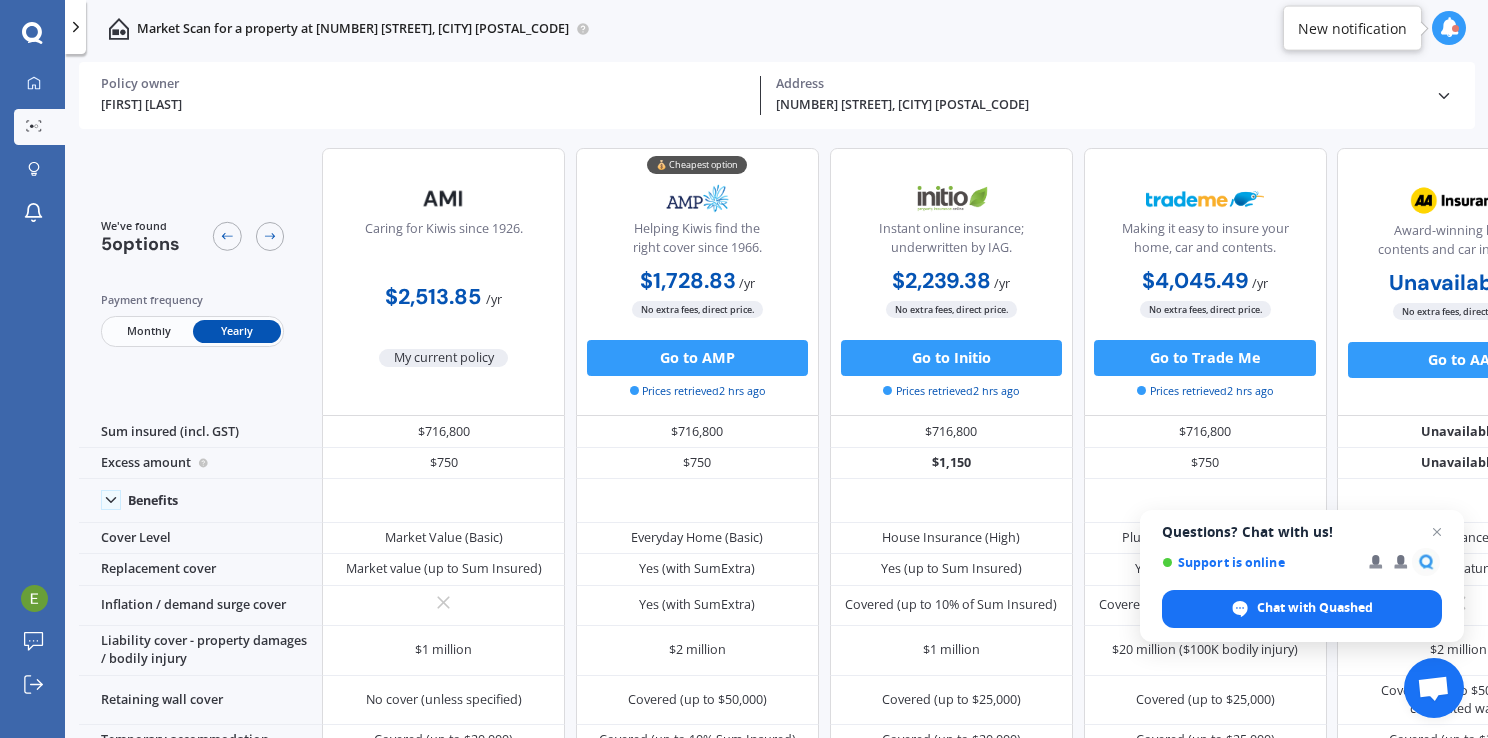 click on "[NUMBER] [STREET], [CITY] [POSTAL_CODE] Address" at bounding box center [1098, 95] 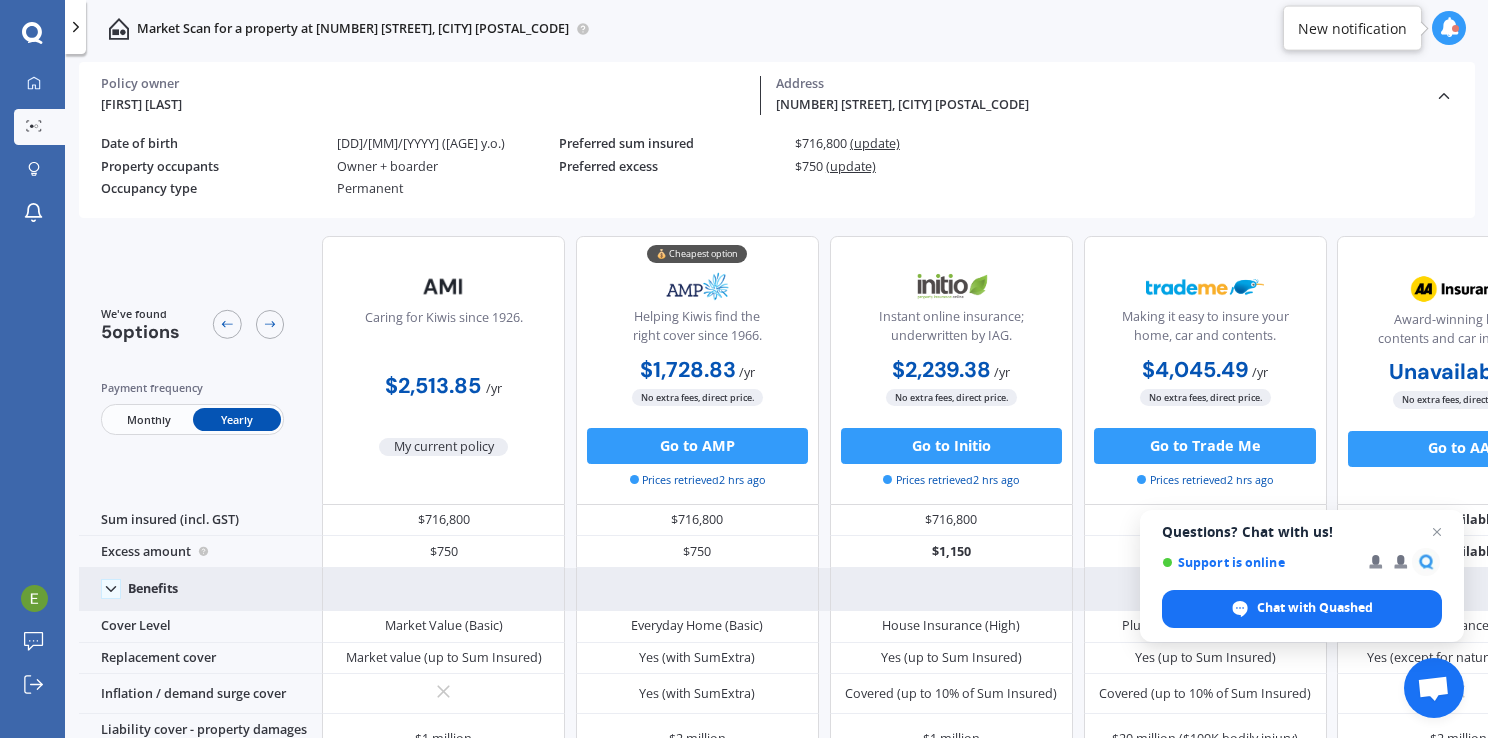 click 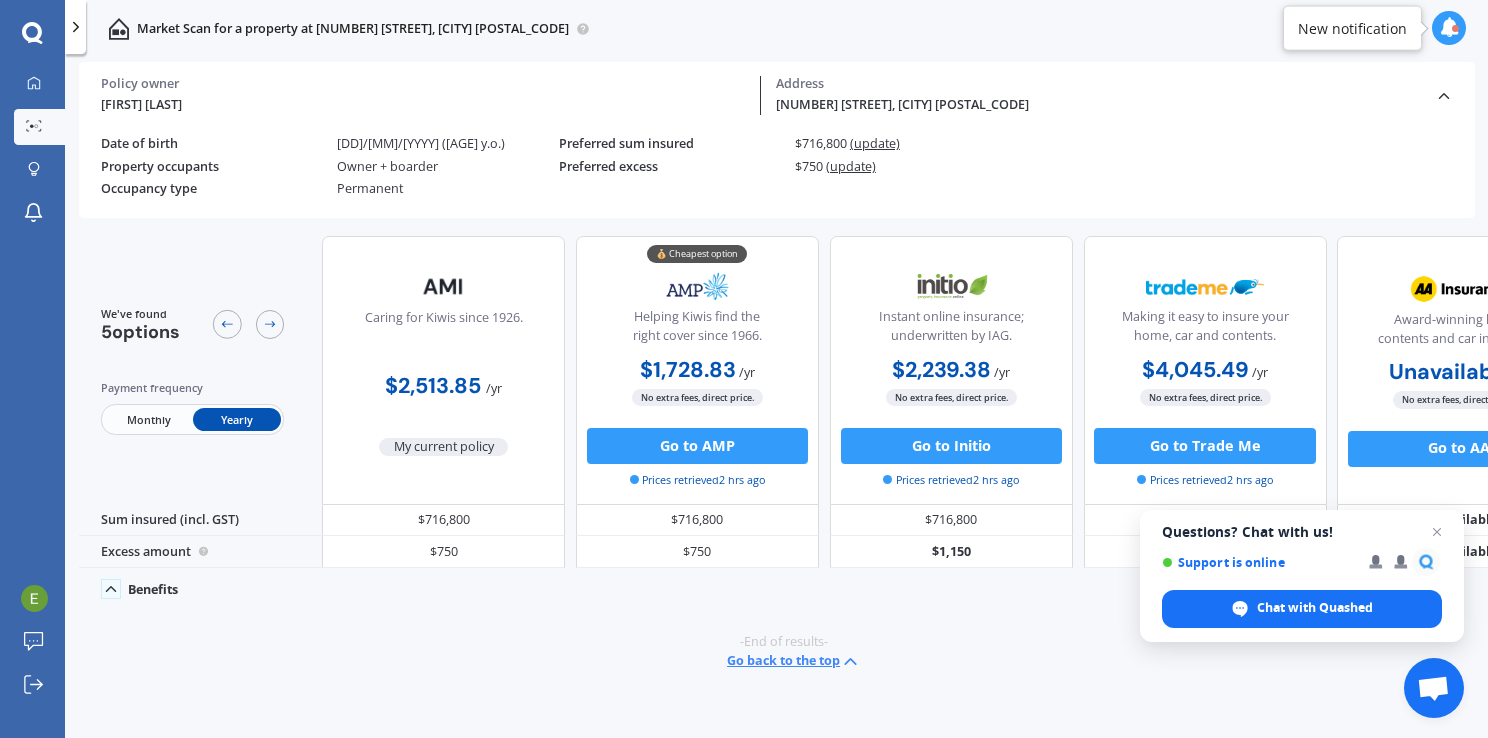click 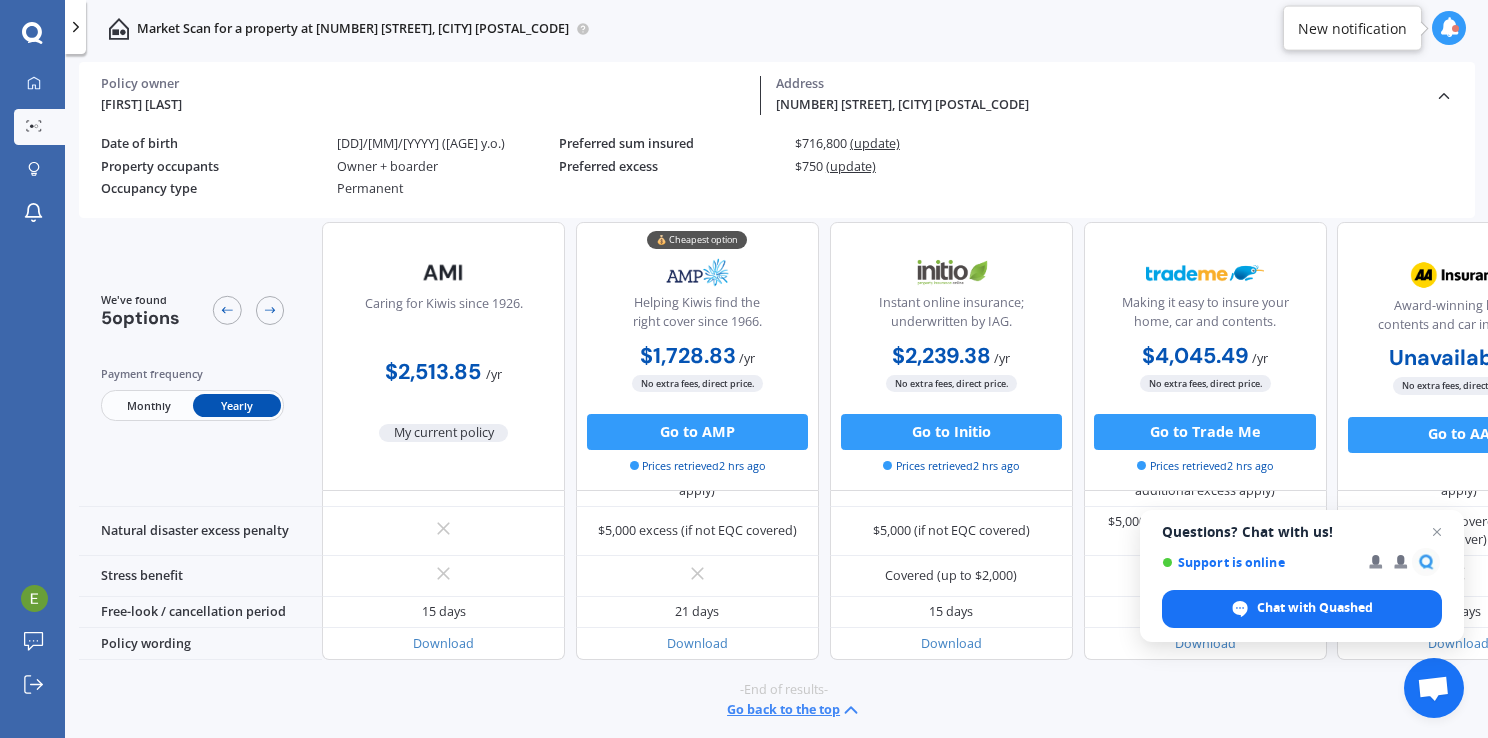 scroll, scrollTop: 1086, scrollLeft: 0, axis: vertical 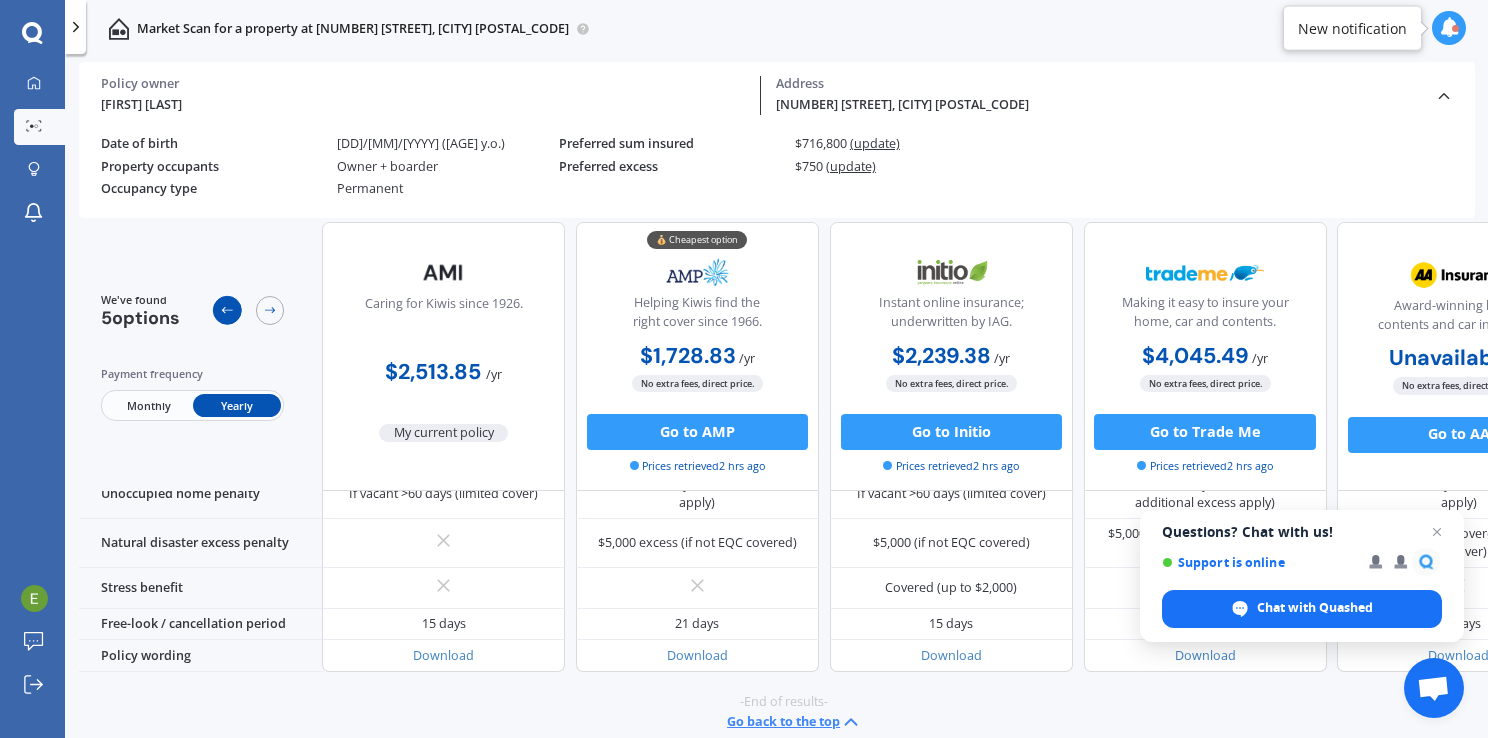 click 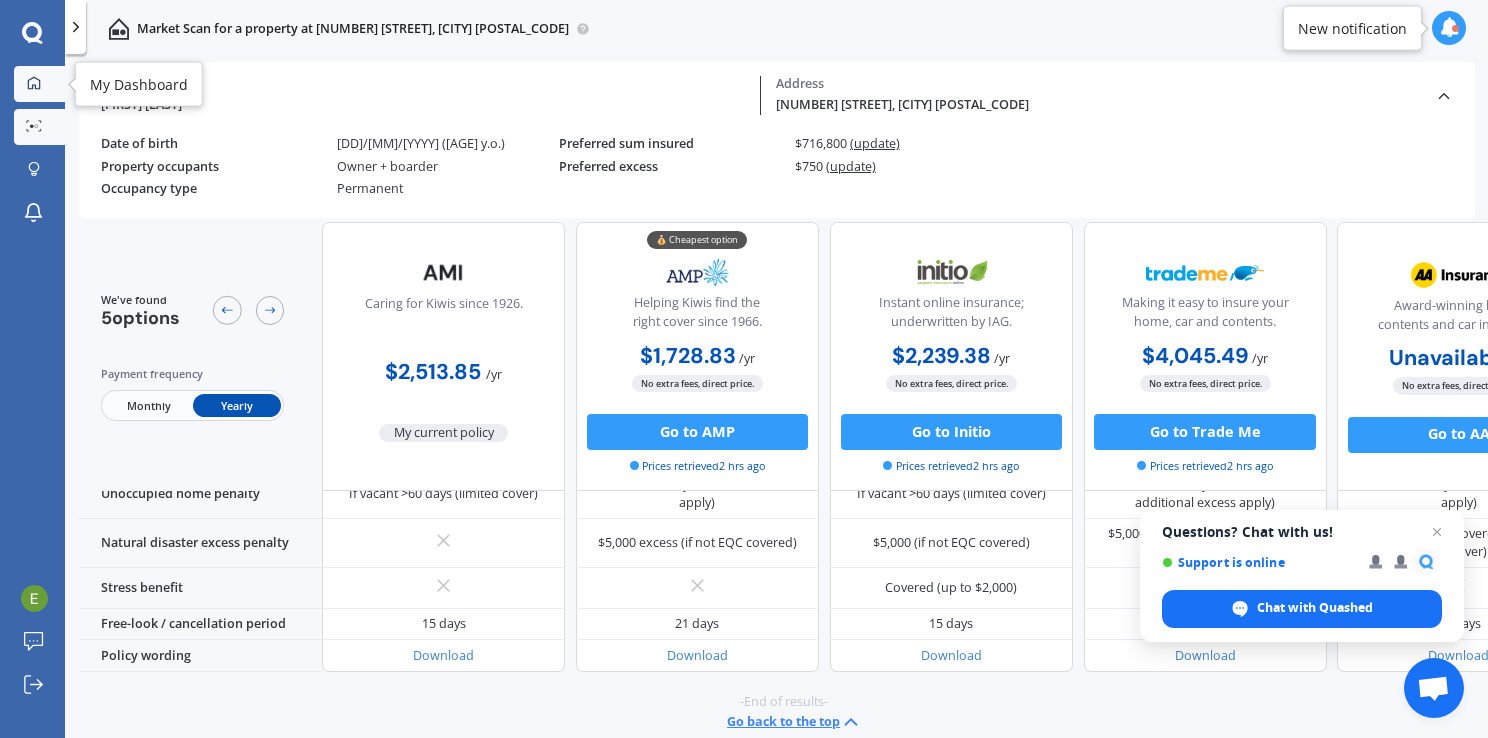 click on "My Dashboard" at bounding box center [39, 84] 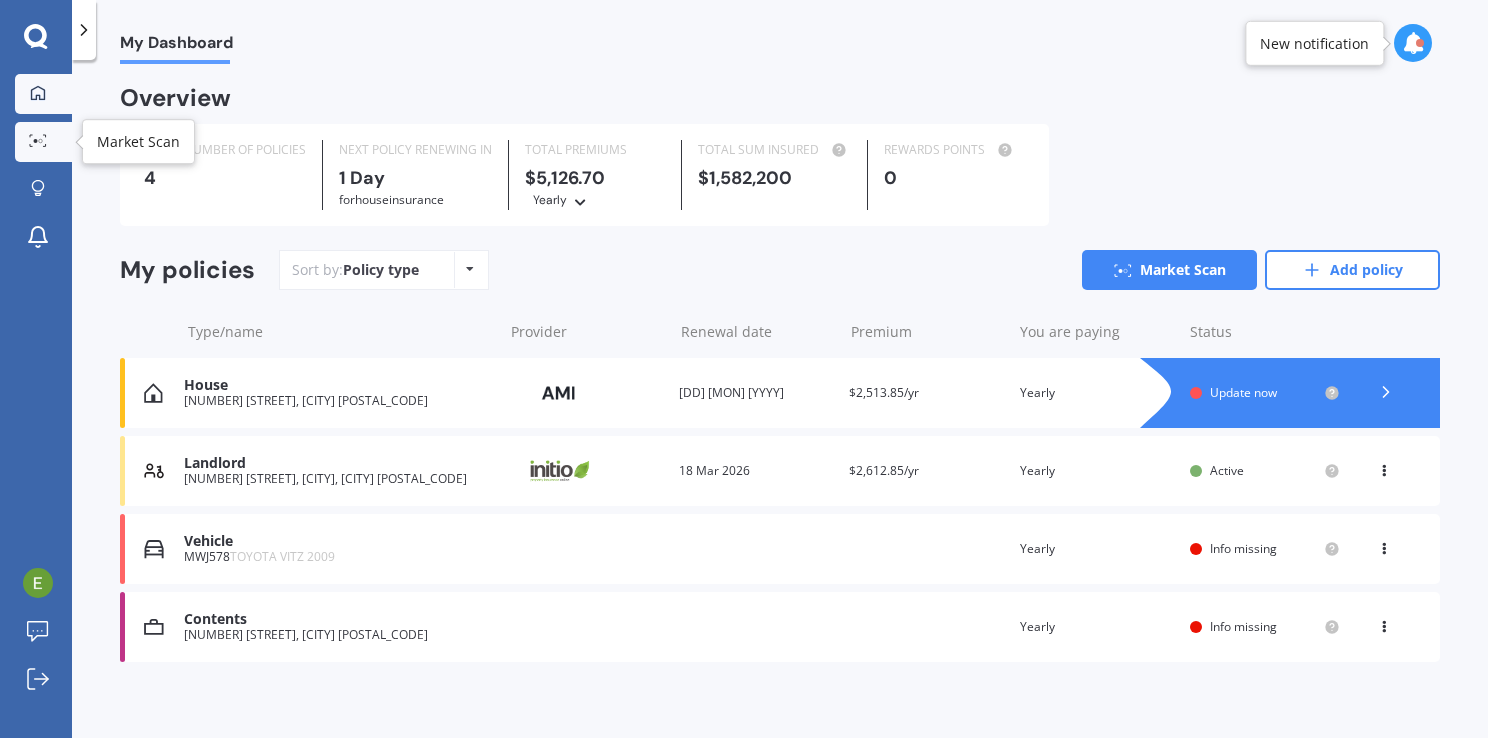 click on "Market Scan" at bounding box center [43, 142] 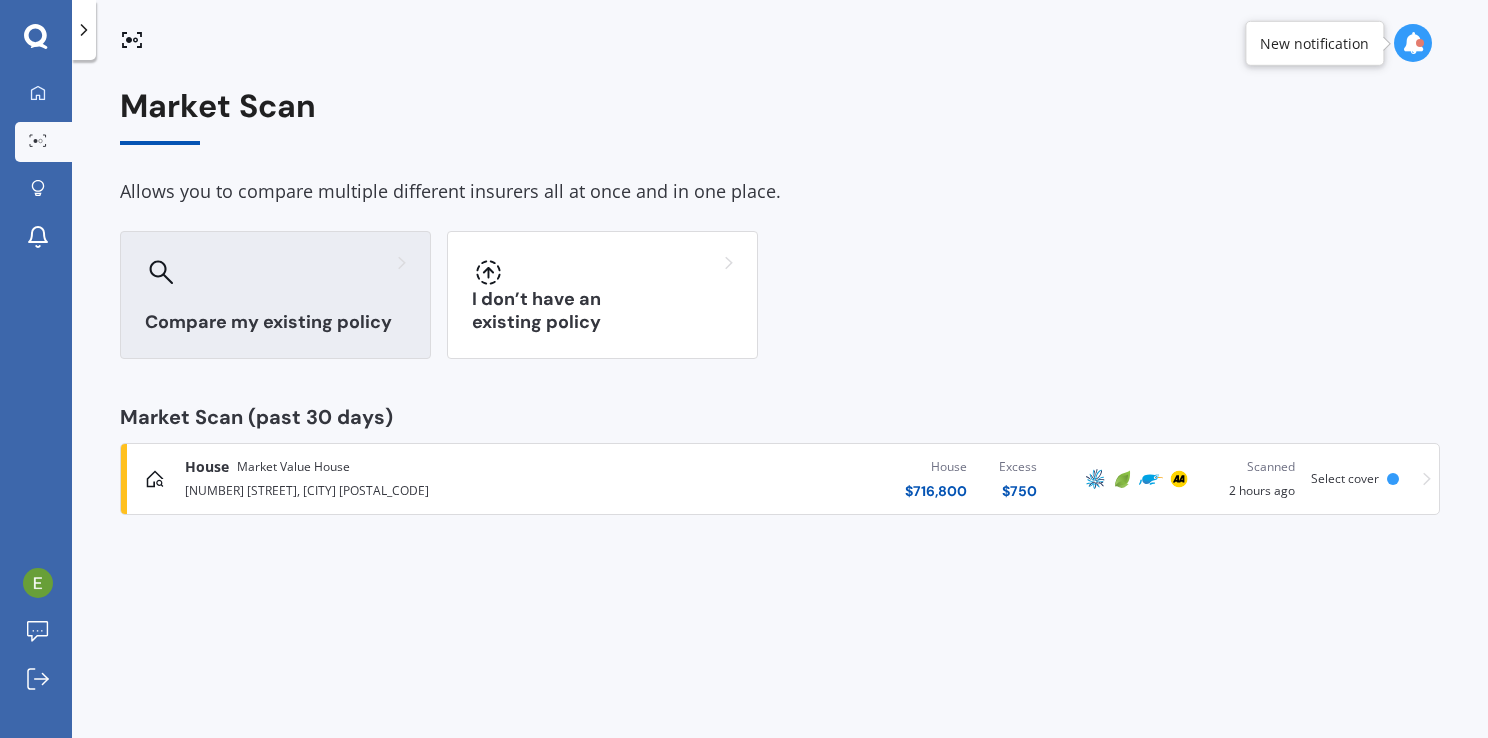 click on "Compare my existing policy" at bounding box center [275, 295] 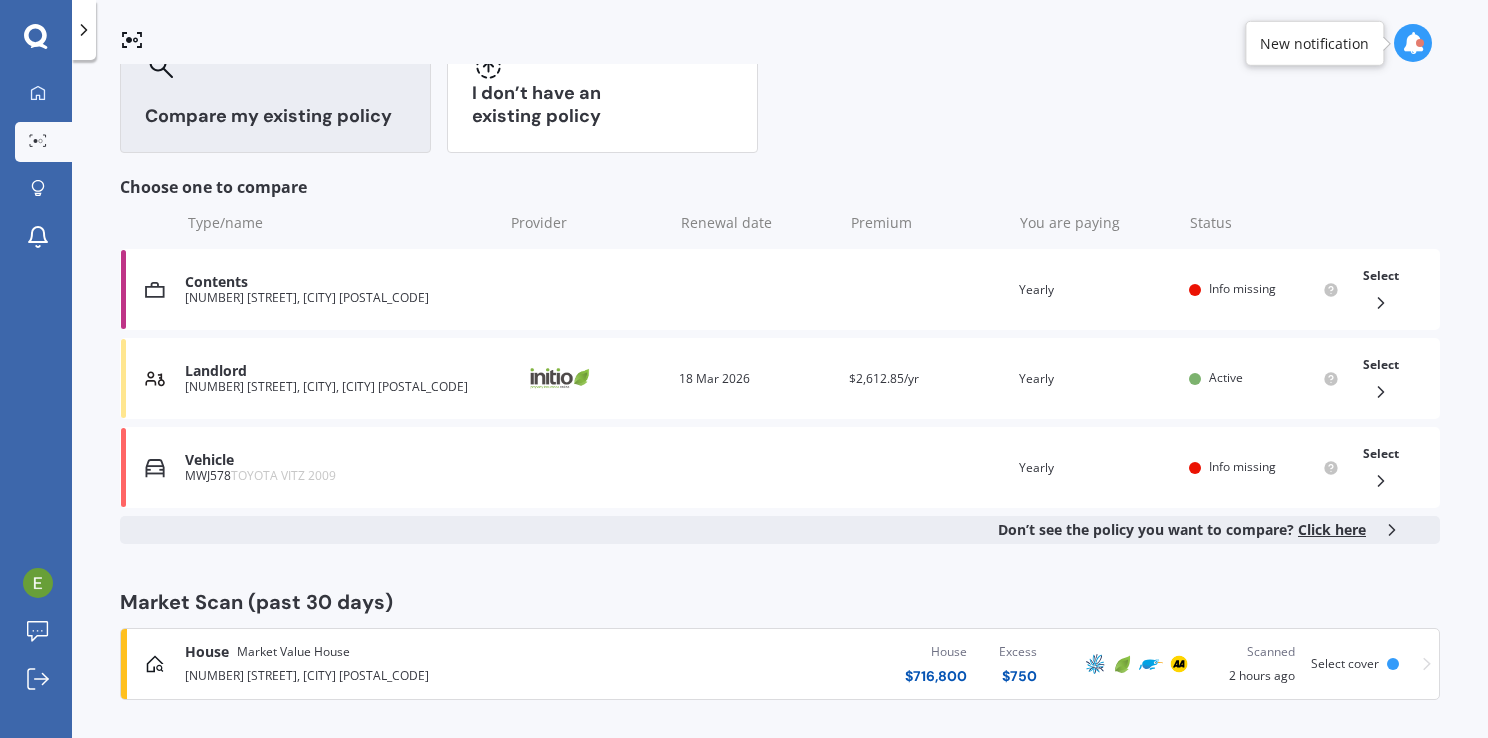 scroll, scrollTop: 208, scrollLeft: 0, axis: vertical 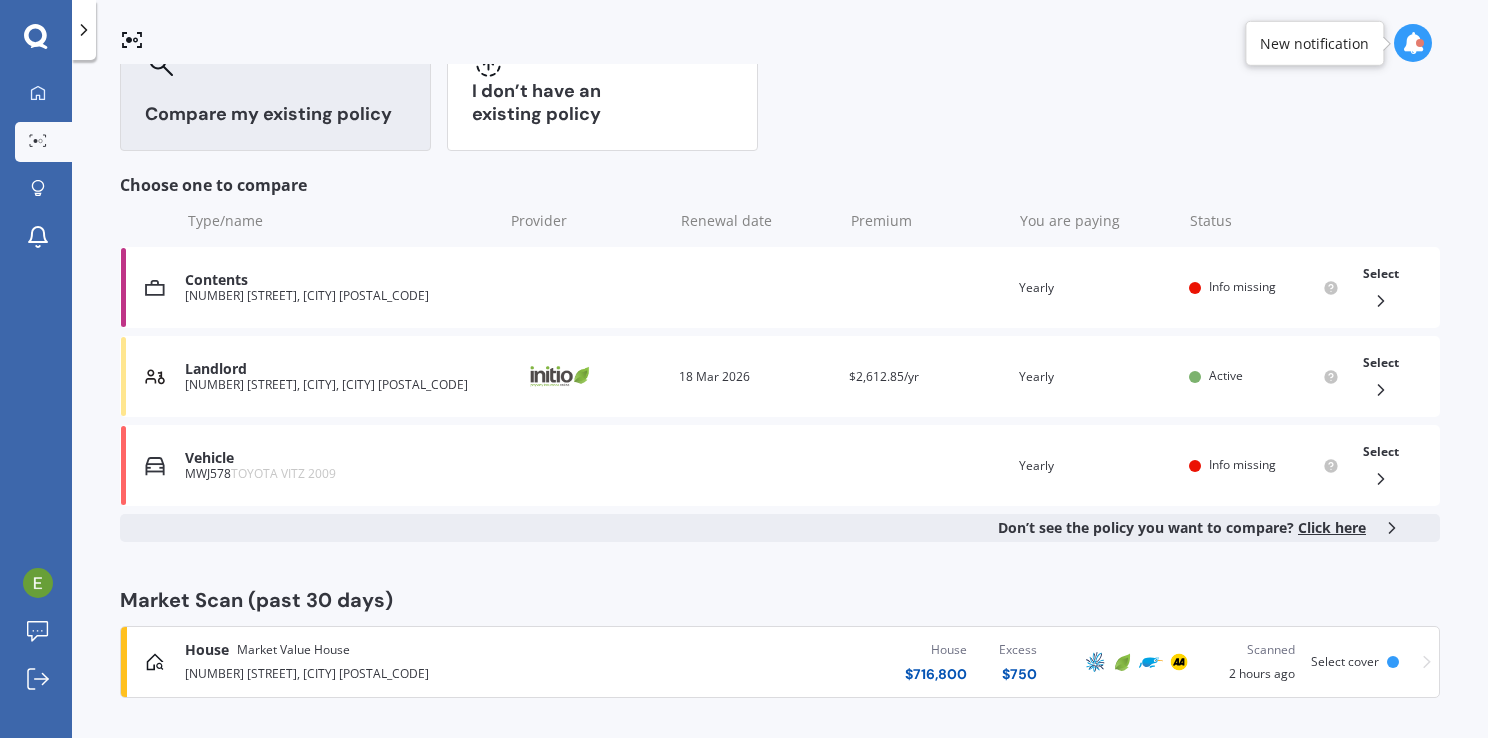 click on "[NUMBER] [STREET], [CITY] [POSTAL_CODE]" at bounding box center [392, 672] 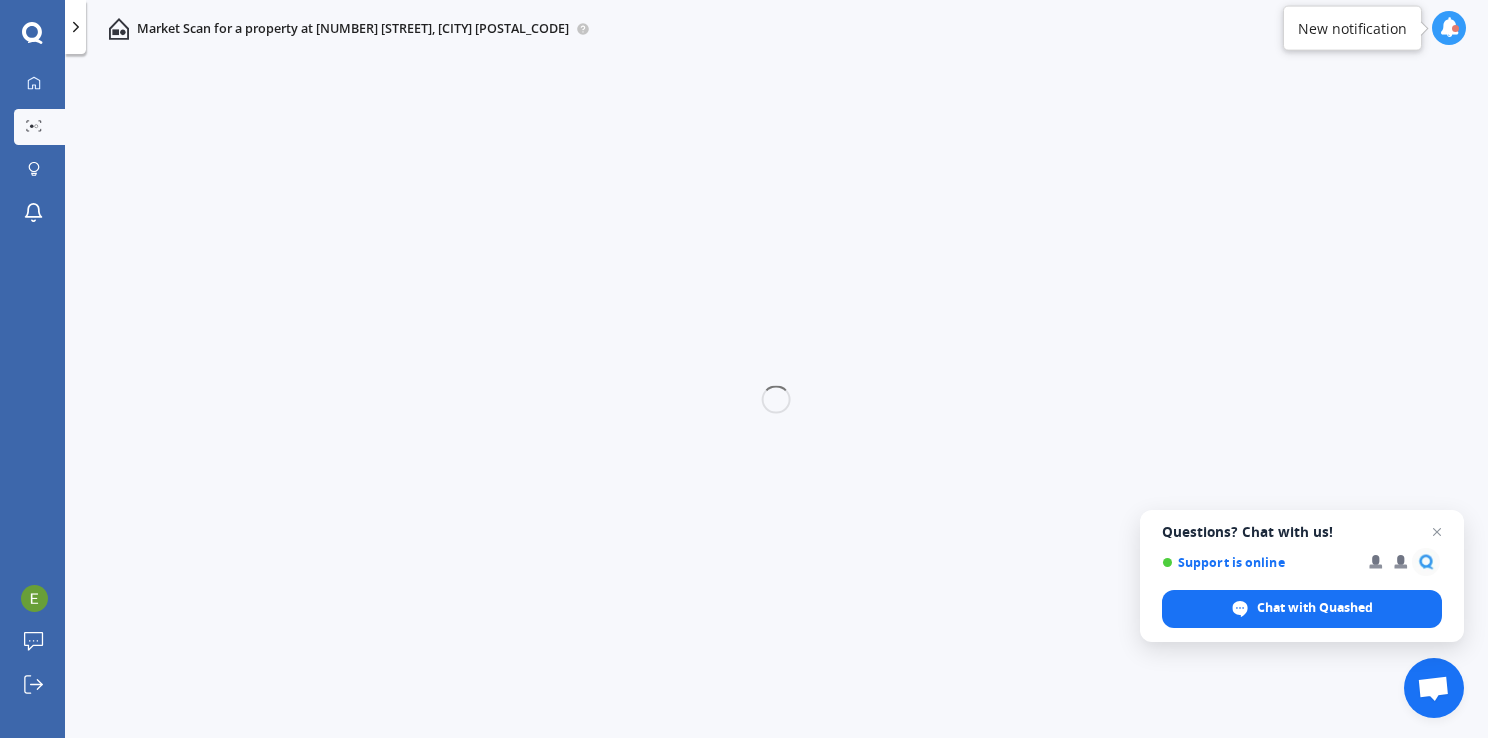 scroll, scrollTop: 0, scrollLeft: 0, axis: both 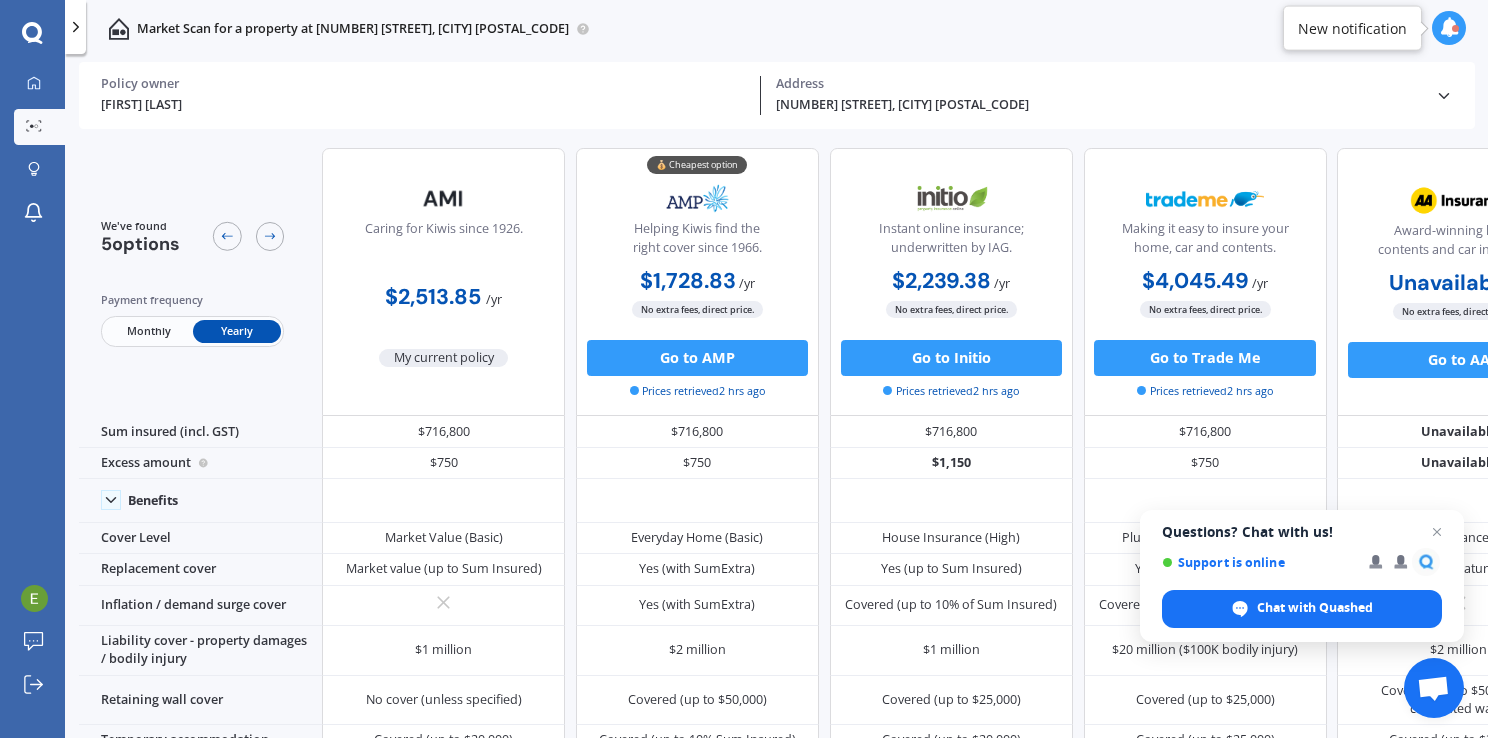 click 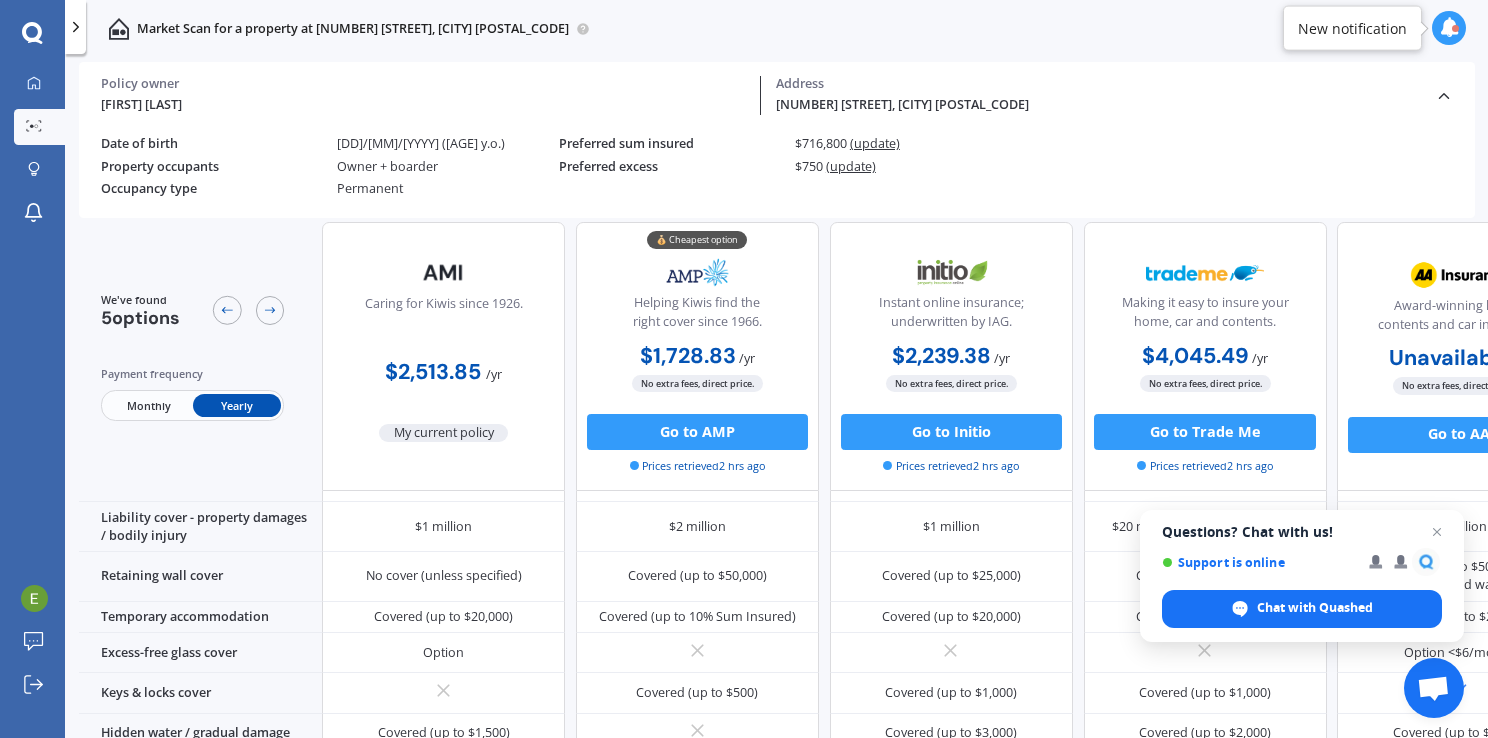 scroll, scrollTop: 0, scrollLeft: 0, axis: both 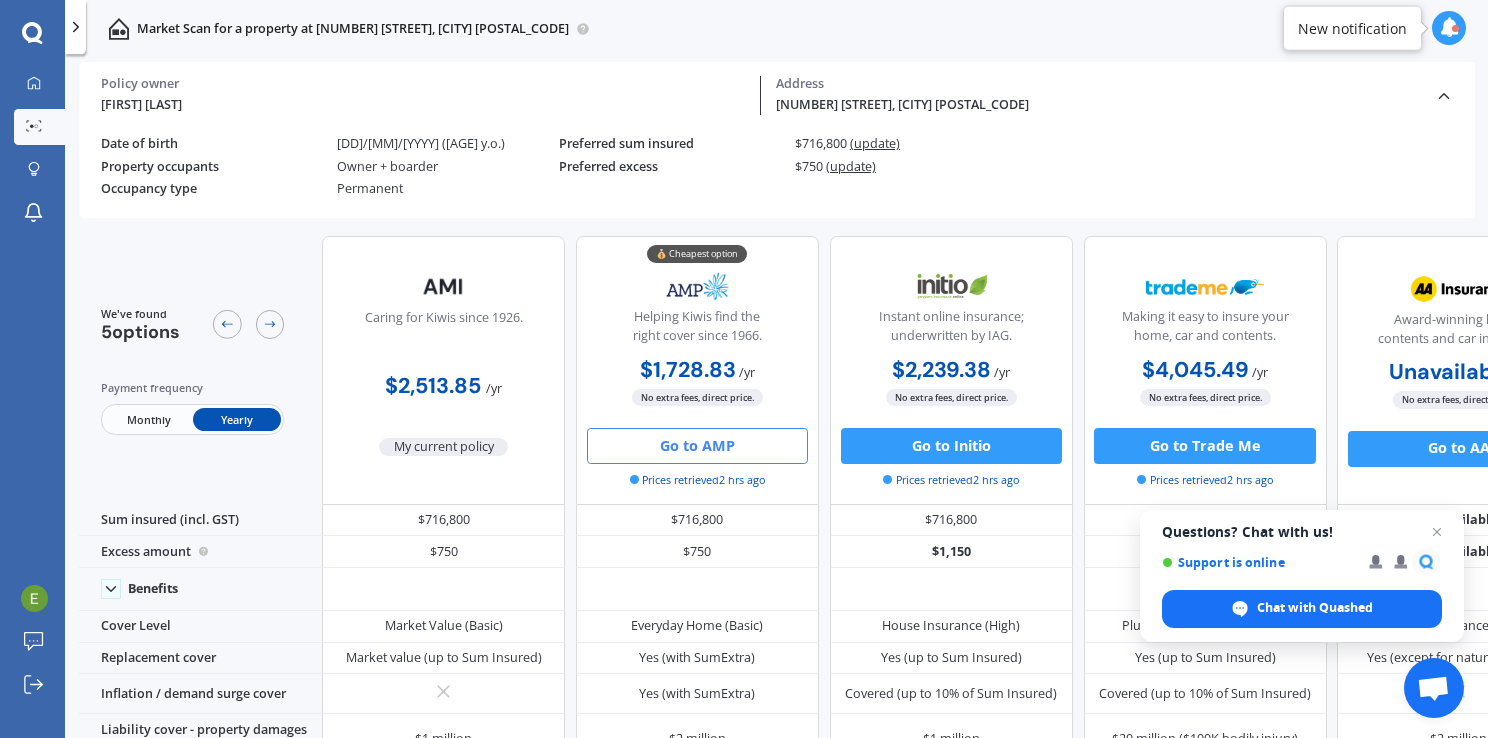 click on "Go to AMP" at bounding box center (697, 446) 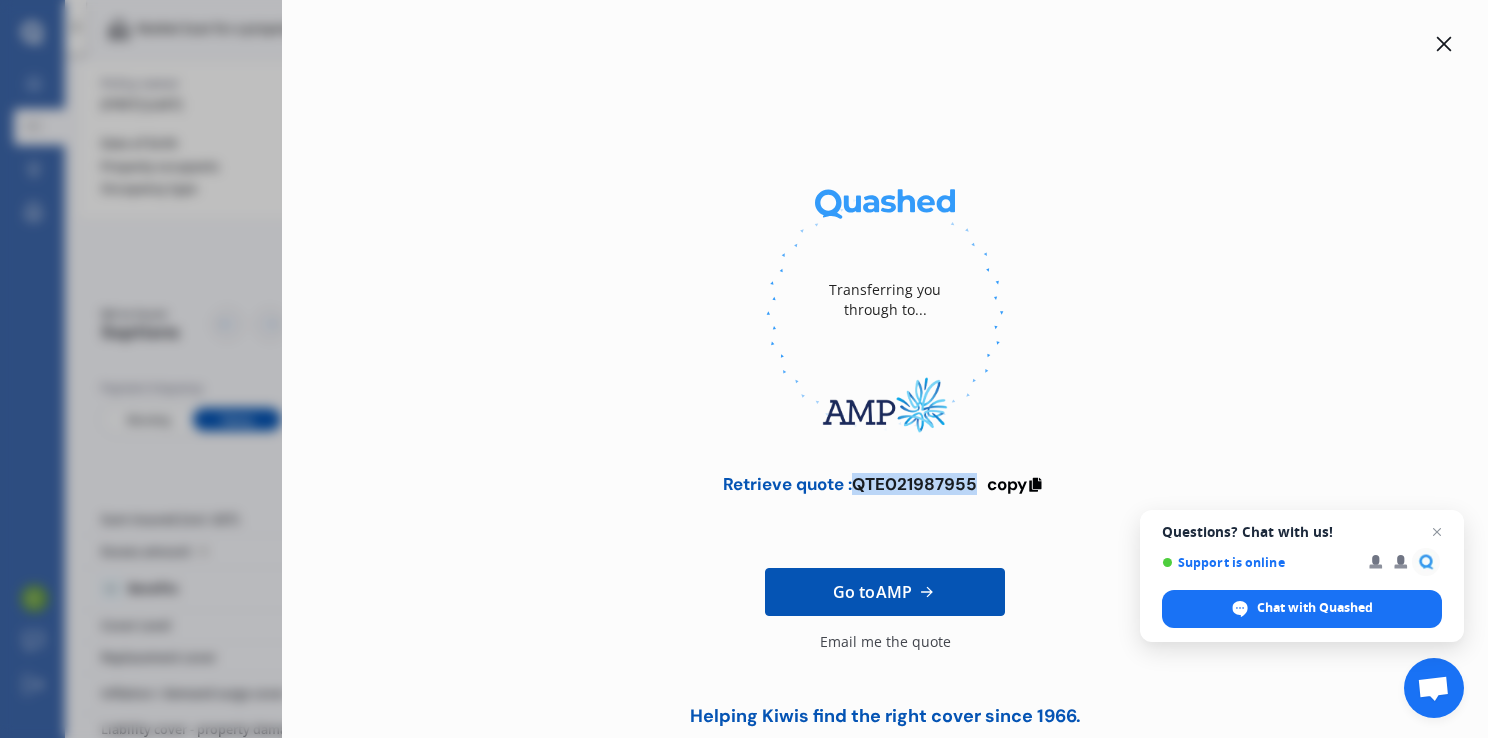 drag, startPoint x: 968, startPoint y: 479, endPoint x: 852, endPoint y: 483, distance: 116.06895 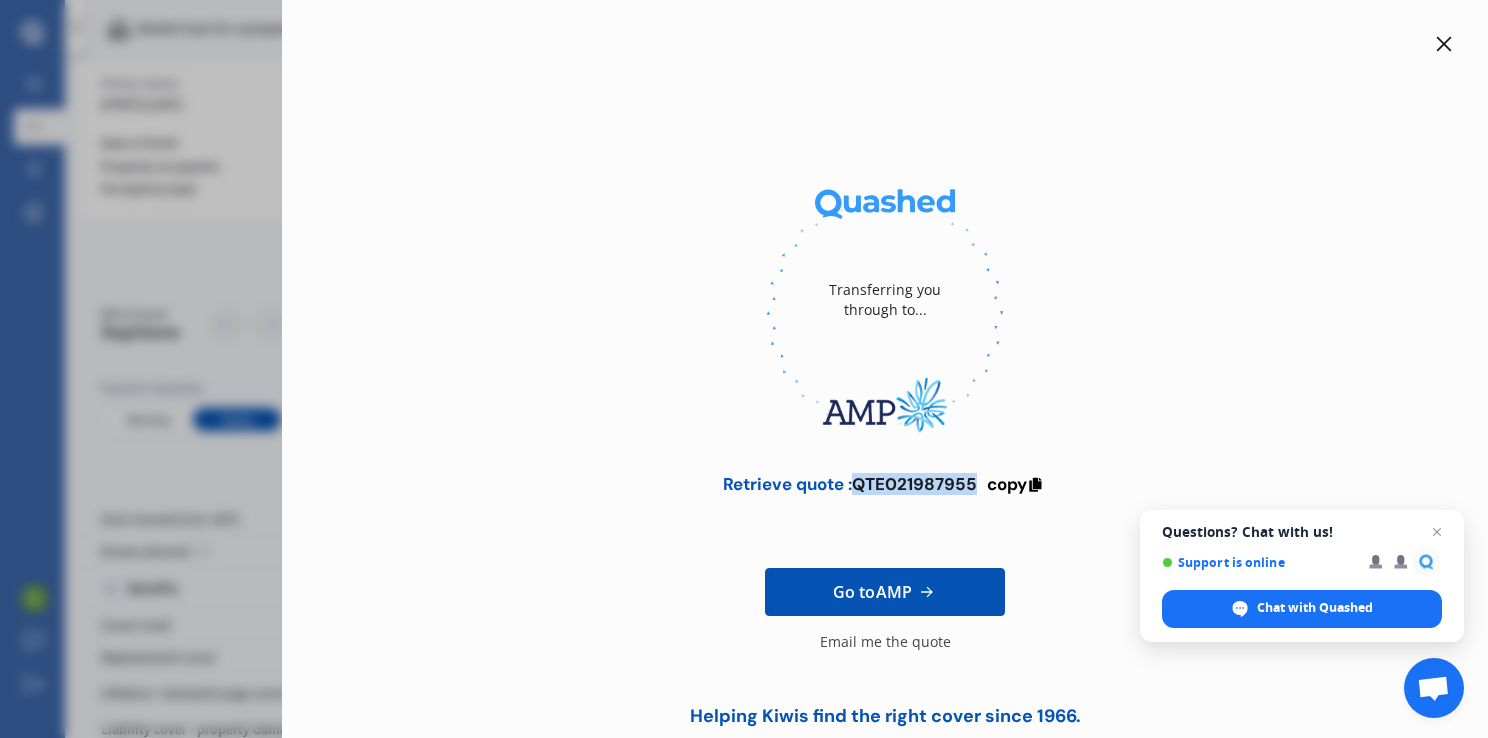 click on "Retrieve quote :  QTE021987955" at bounding box center [850, 484] 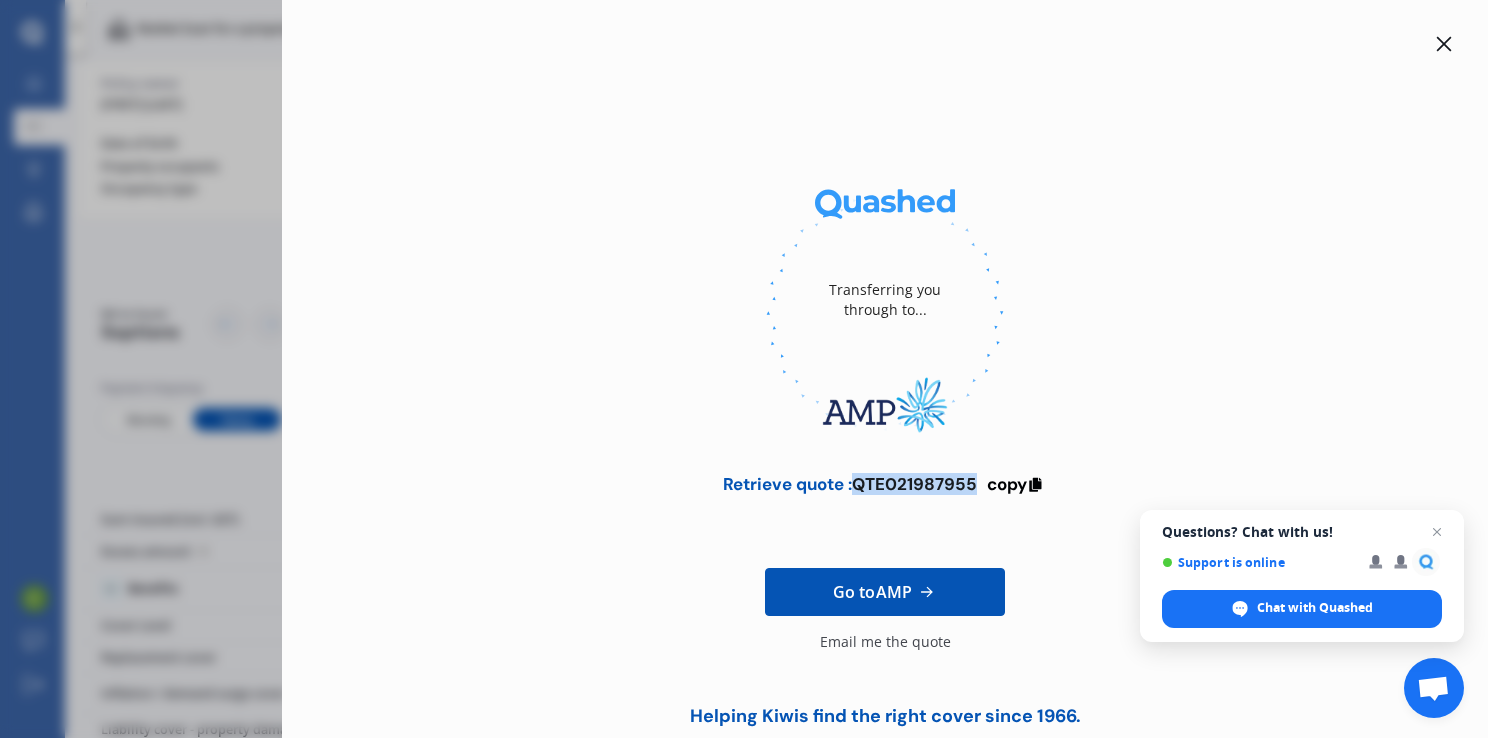copy on "QTE021987955" 